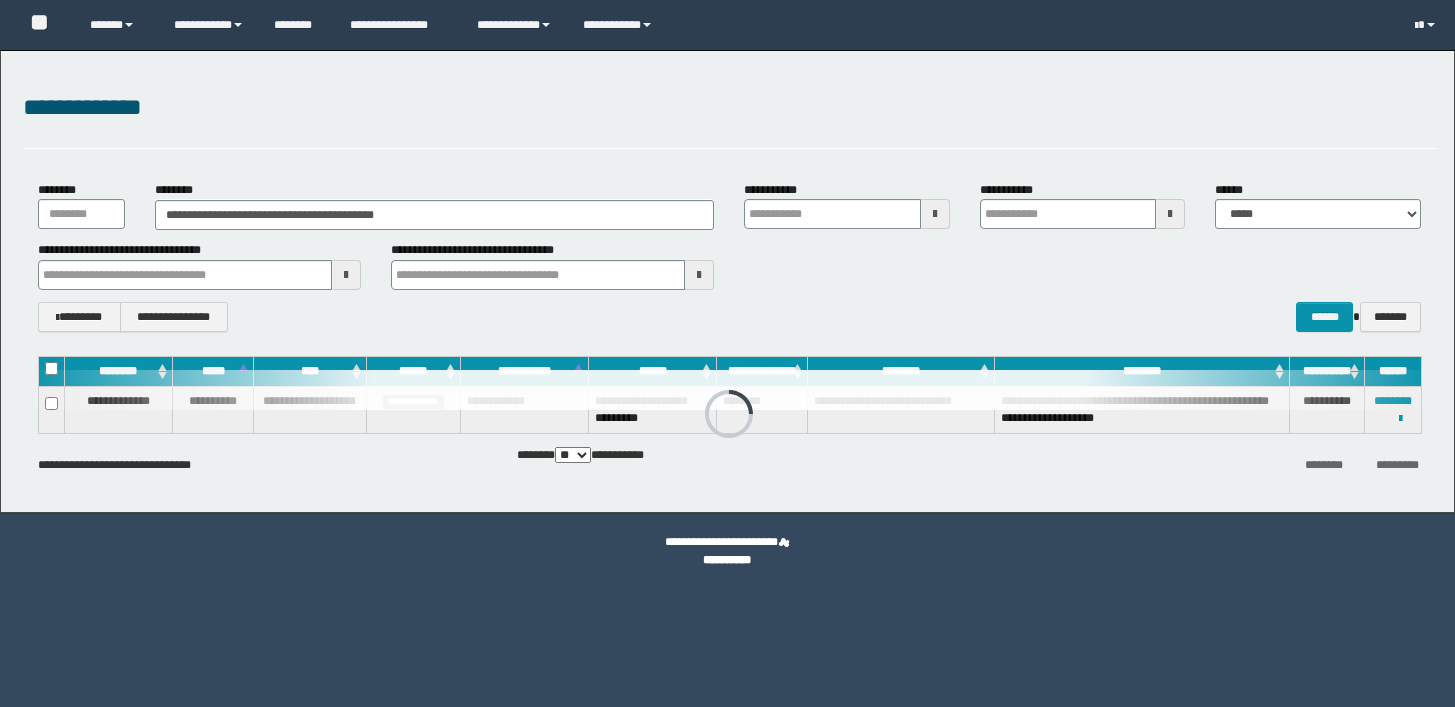 scroll, scrollTop: 0, scrollLeft: 0, axis: both 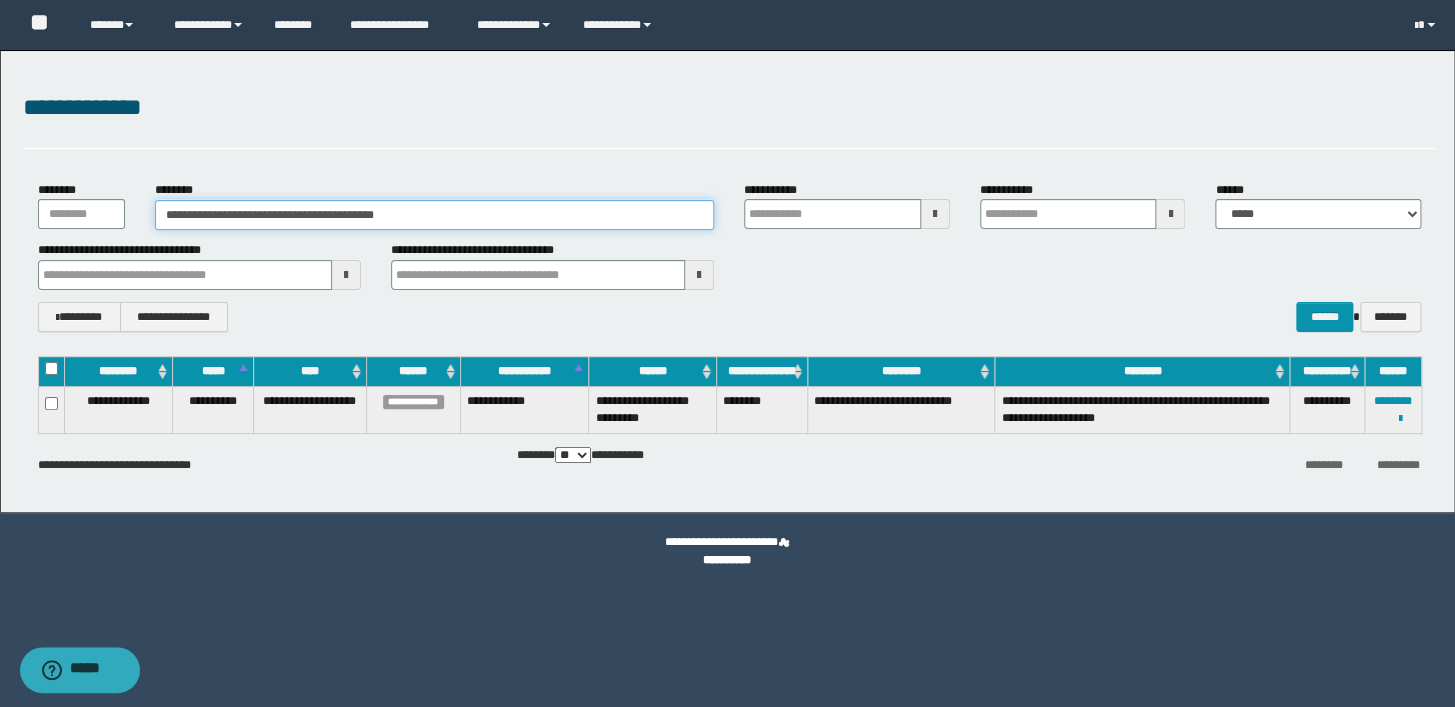 drag, startPoint x: 344, startPoint y: 216, endPoint x: 0, endPoint y: 227, distance: 344.17584 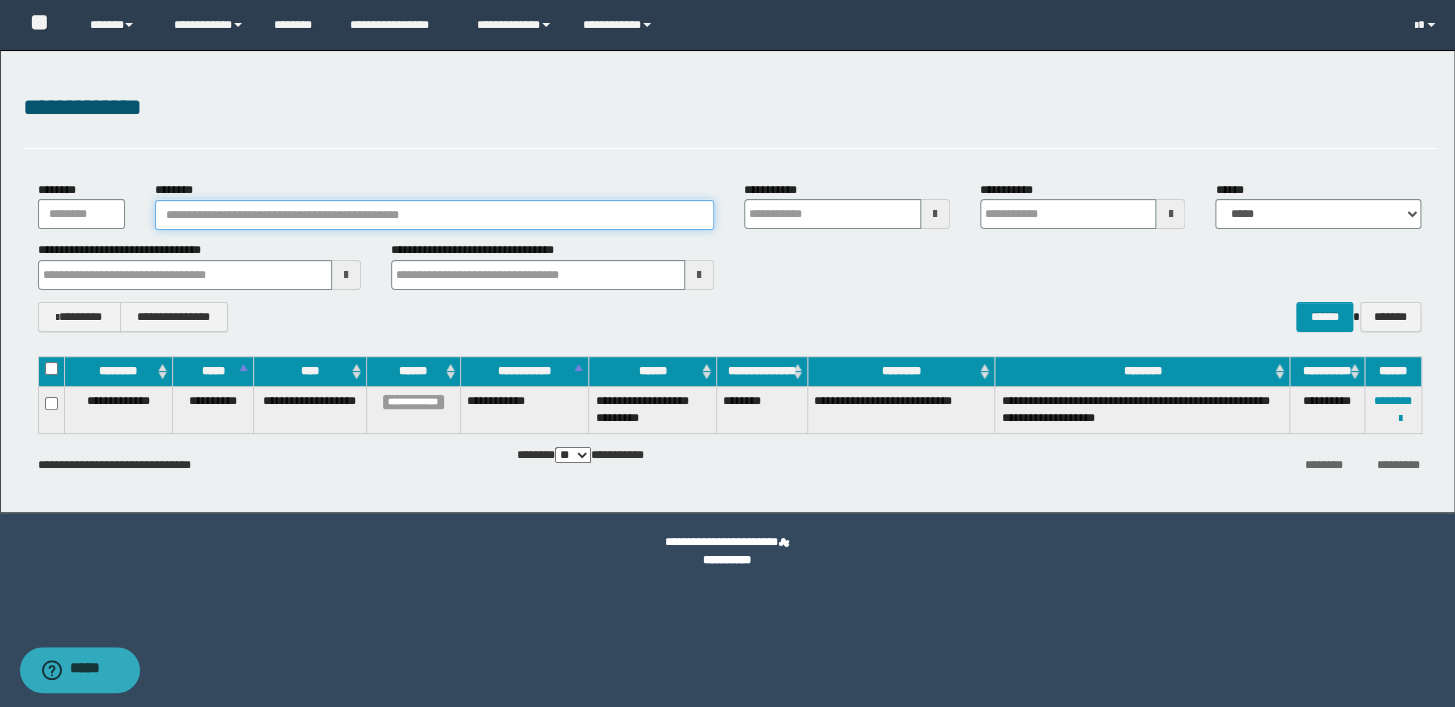 paste on "********" 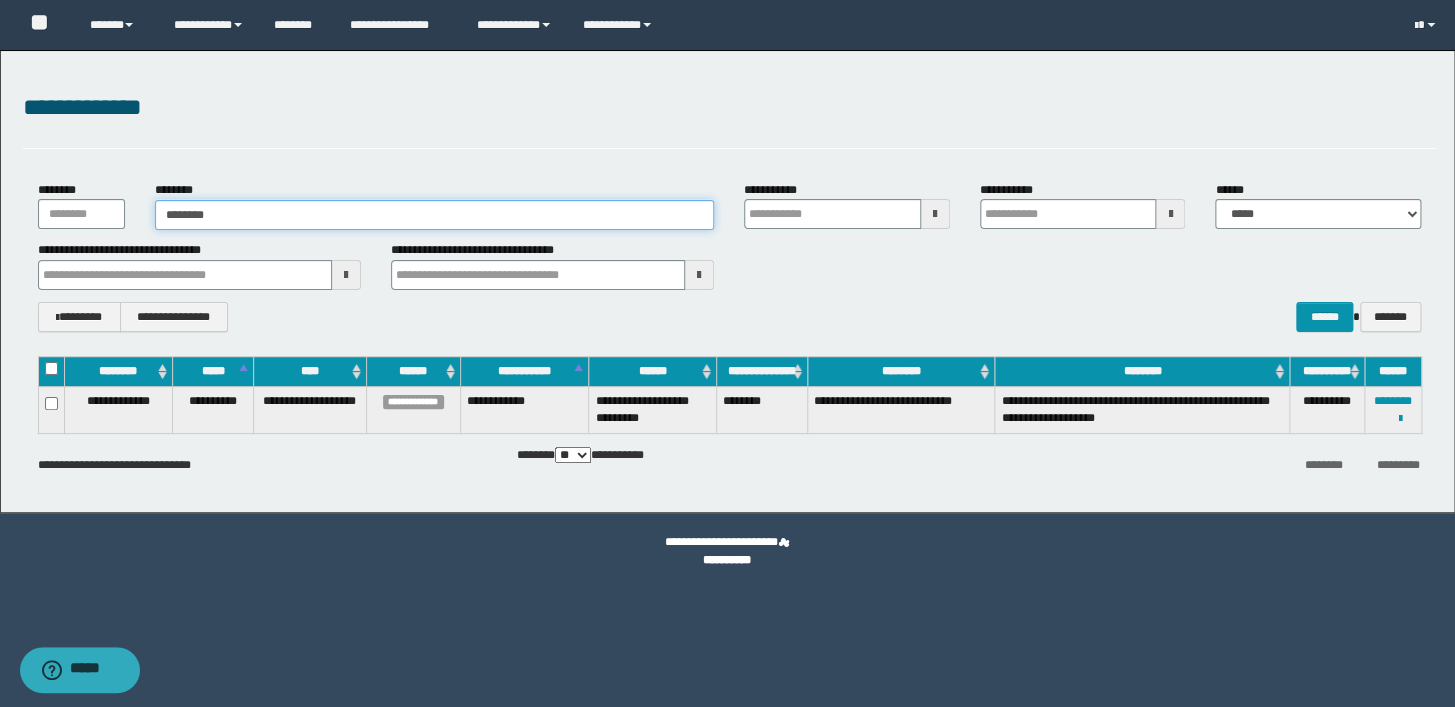 type on "********" 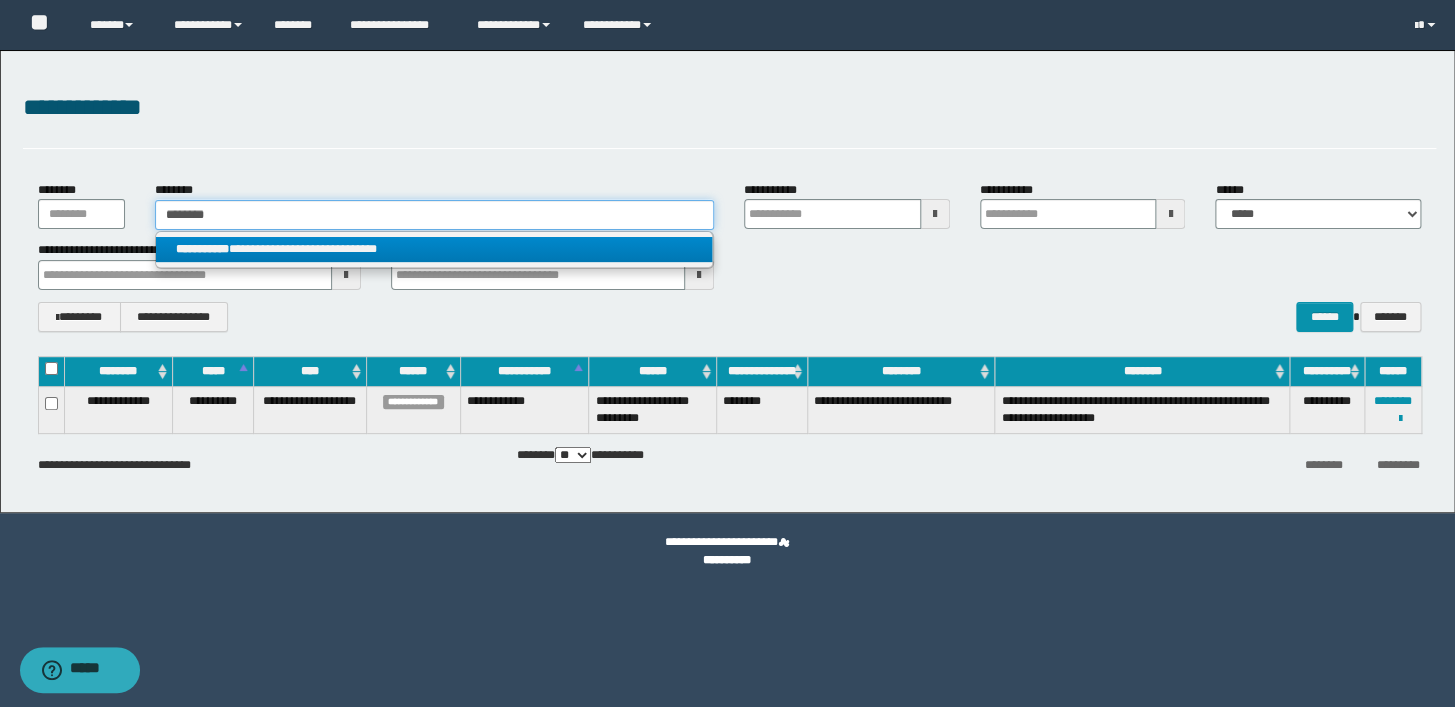 type on "********" 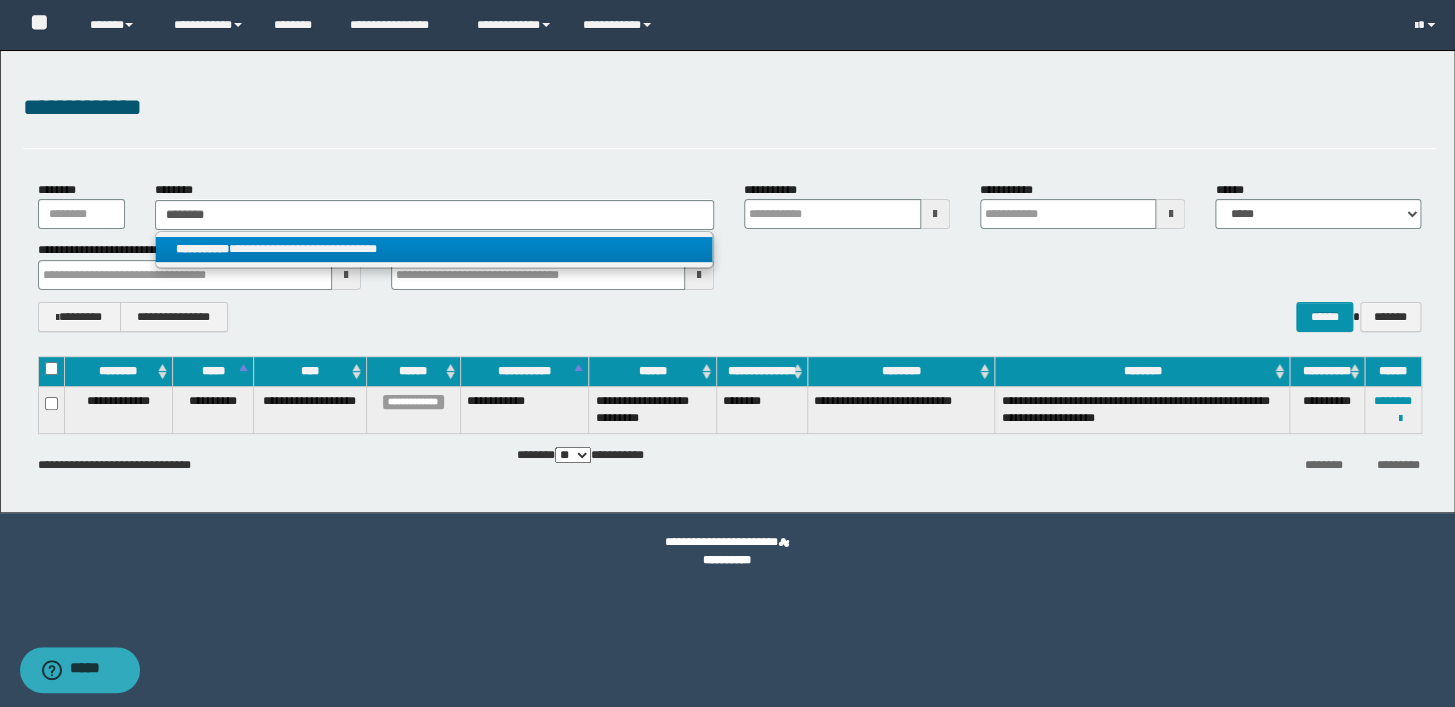 click on "**********" at bounding box center (434, 249) 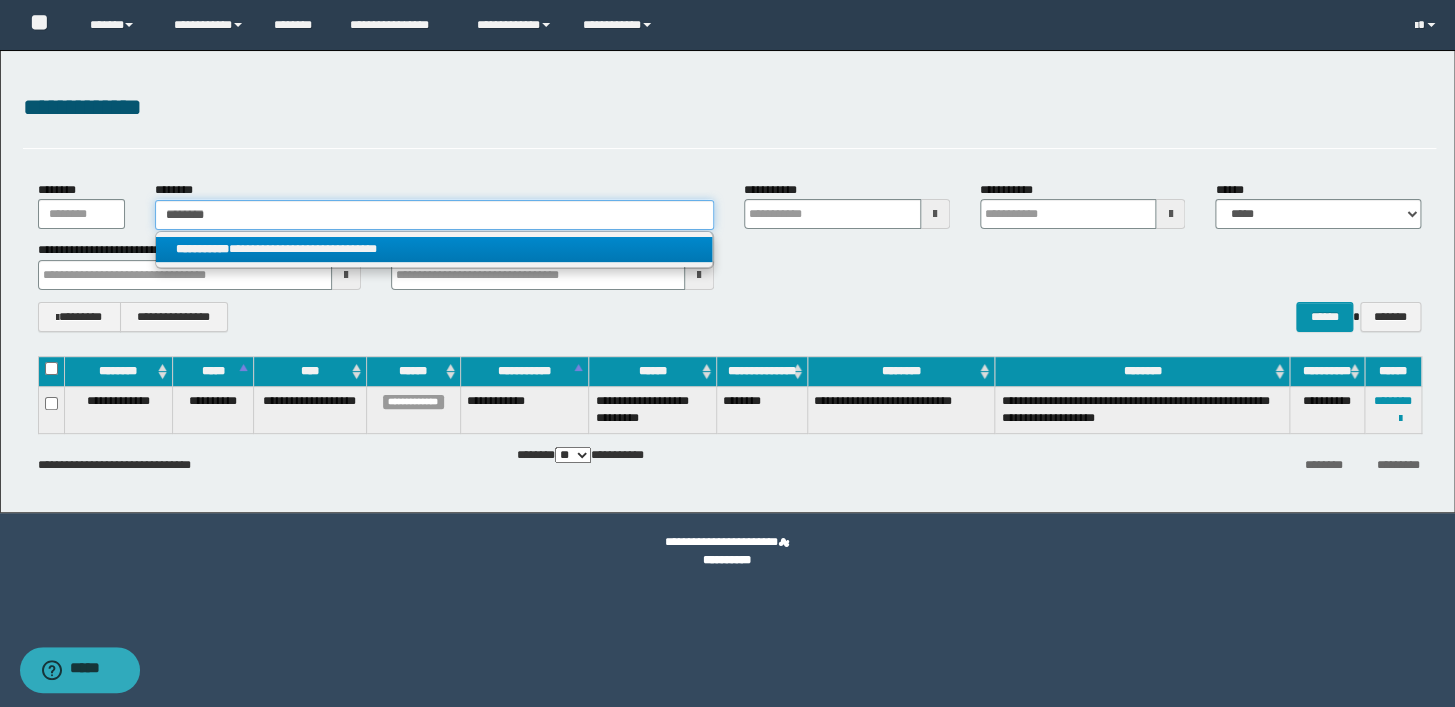 type 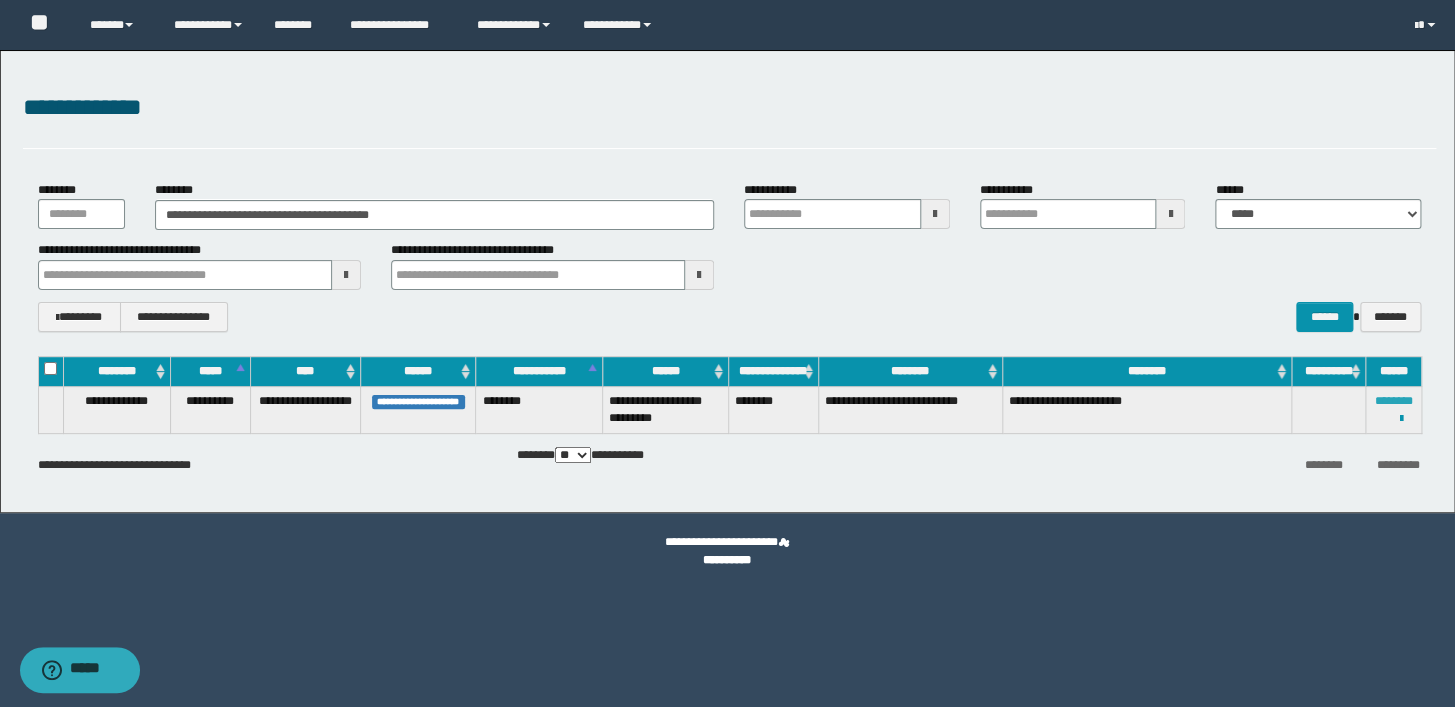 click on "********" at bounding box center (1393, 401) 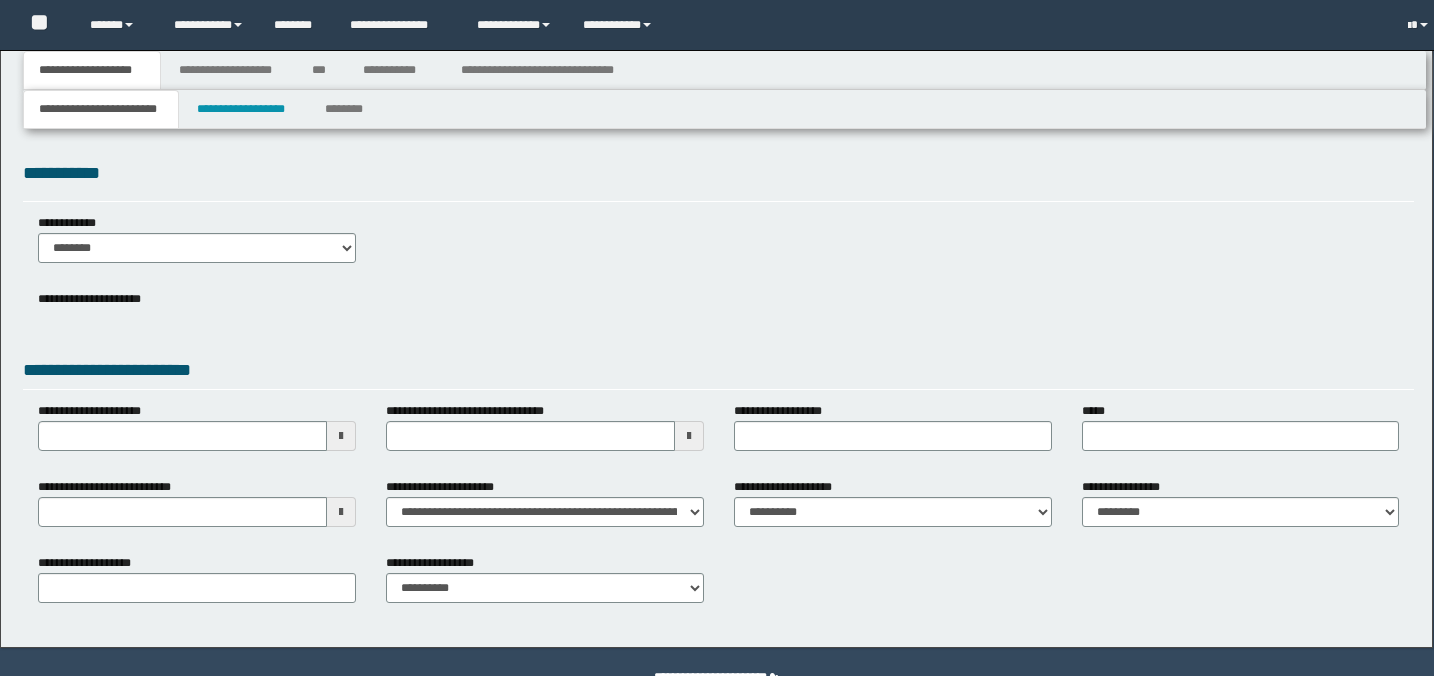 scroll, scrollTop: 0, scrollLeft: 0, axis: both 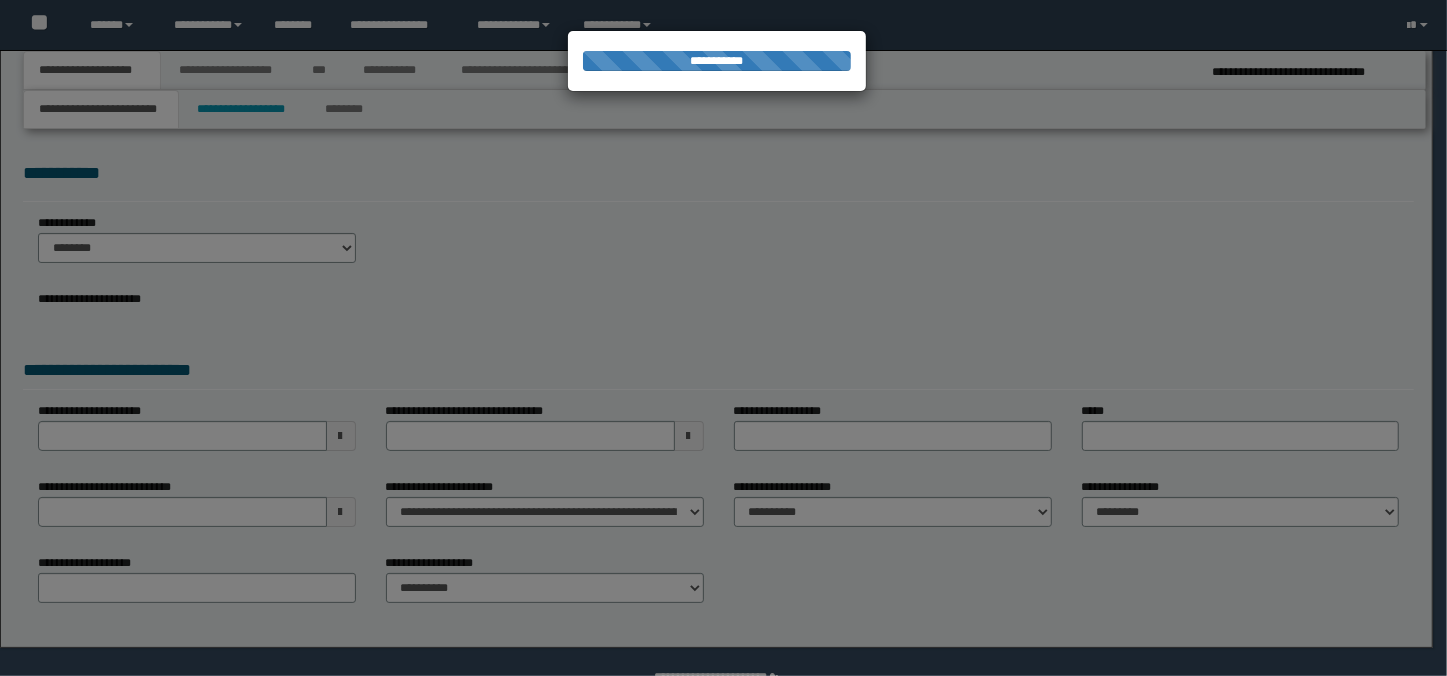 select on "*" 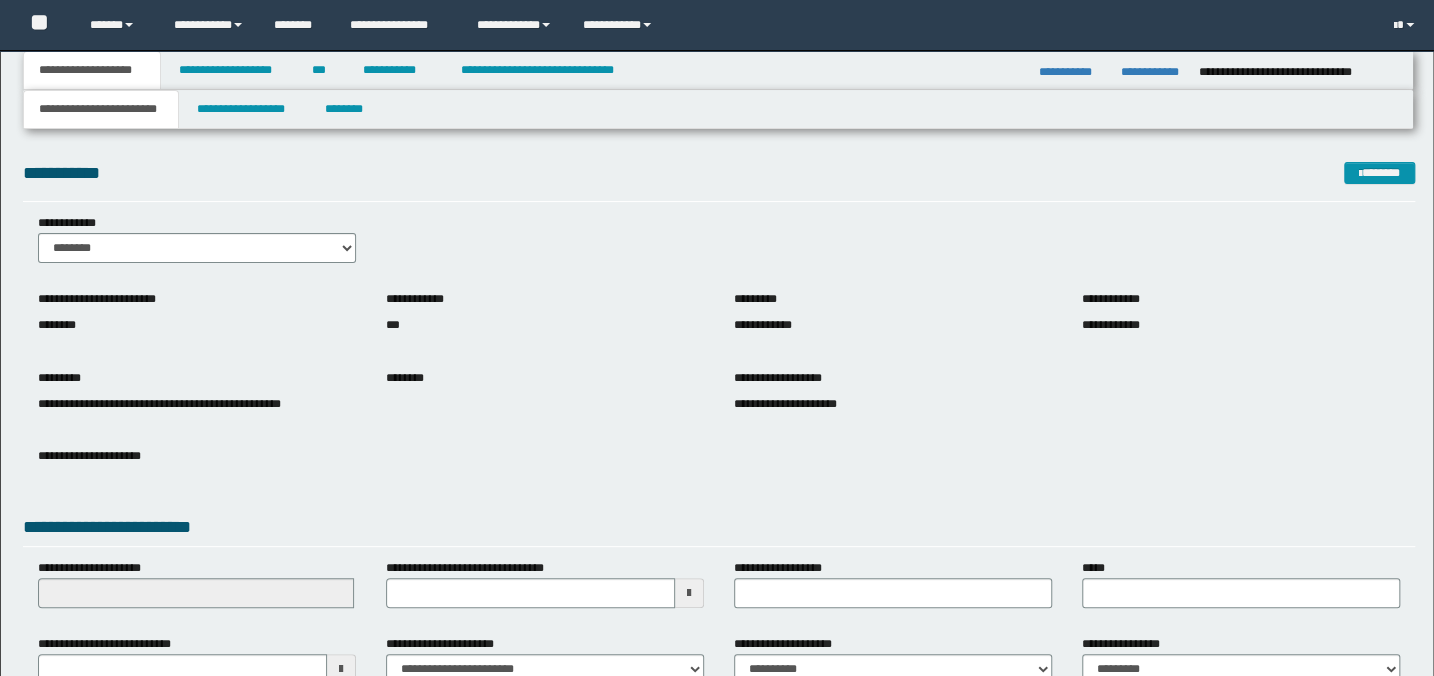 scroll, scrollTop: 0, scrollLeft: 0, axis: both 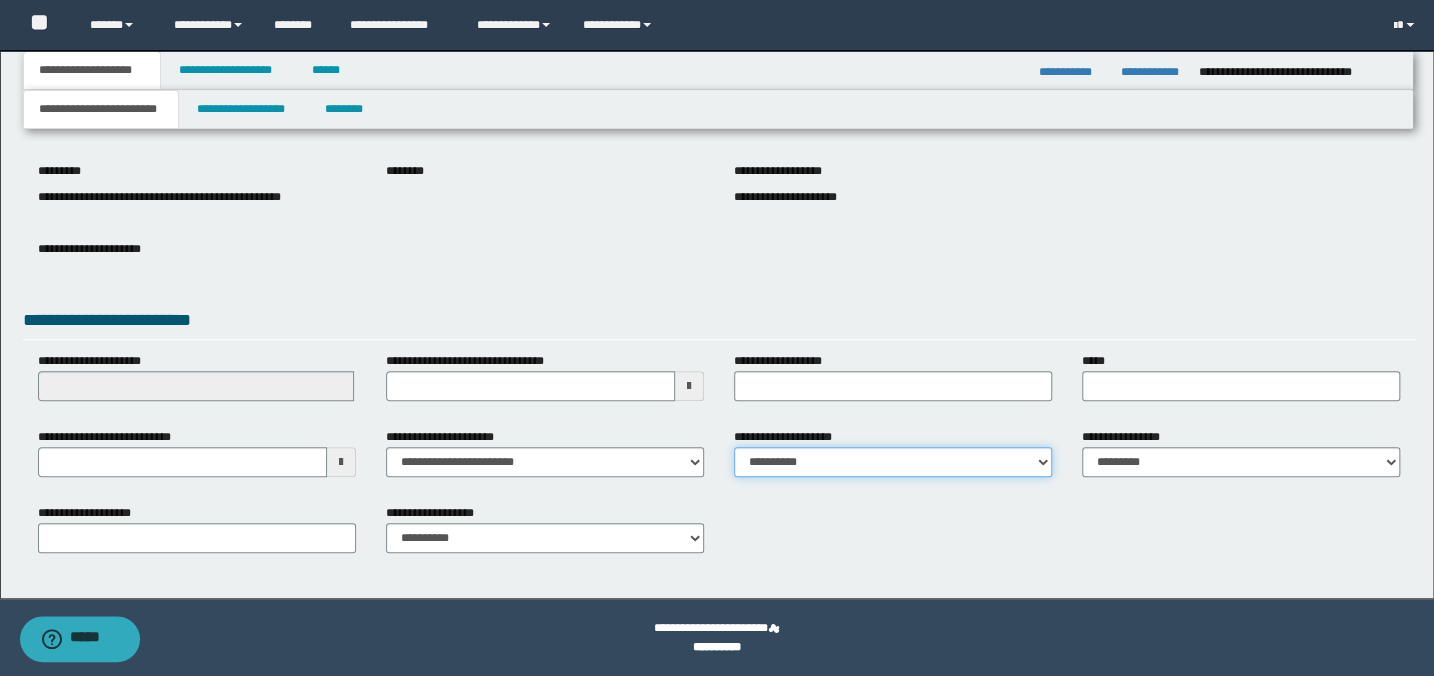 click on "**********" at bounding box center [893, 462] 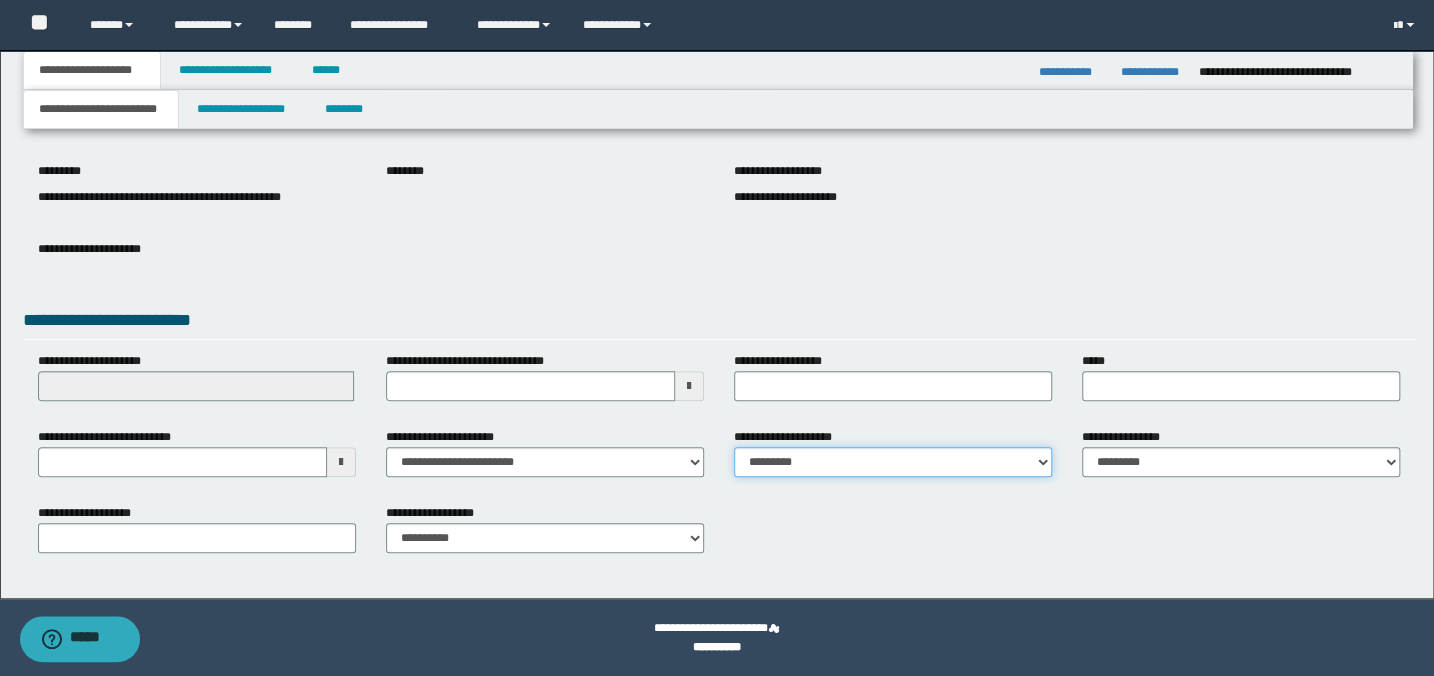 click on "**********" at bounding box center [893, 462] 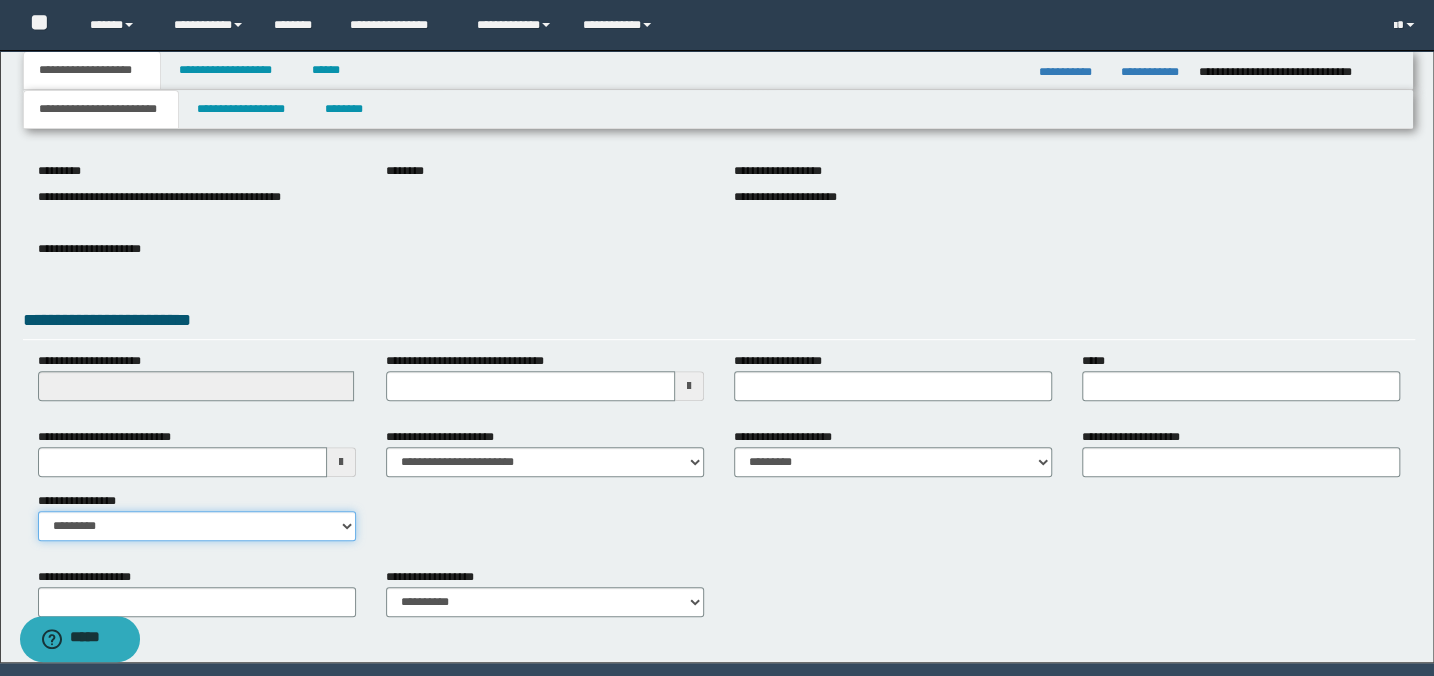 click on "**********" at bounding box center (197, 526) 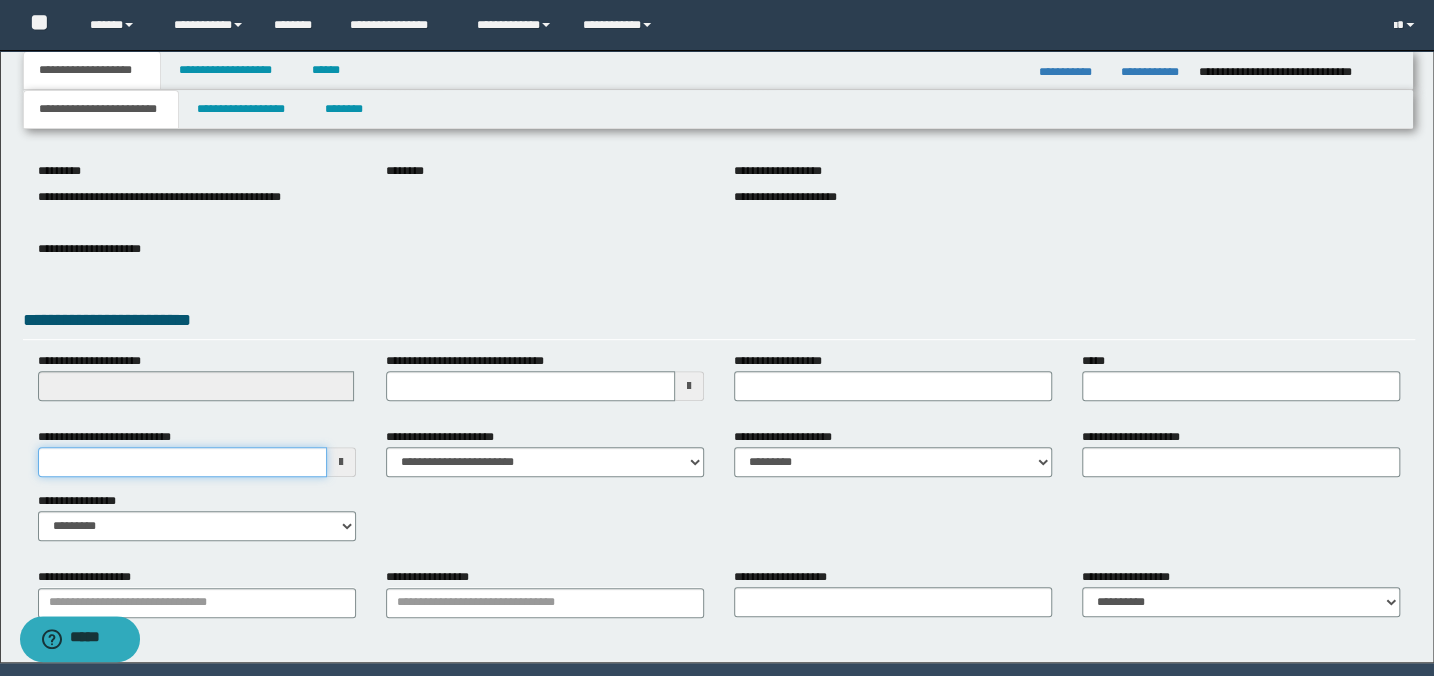 click on "**********" at bounding box center [182, 462] 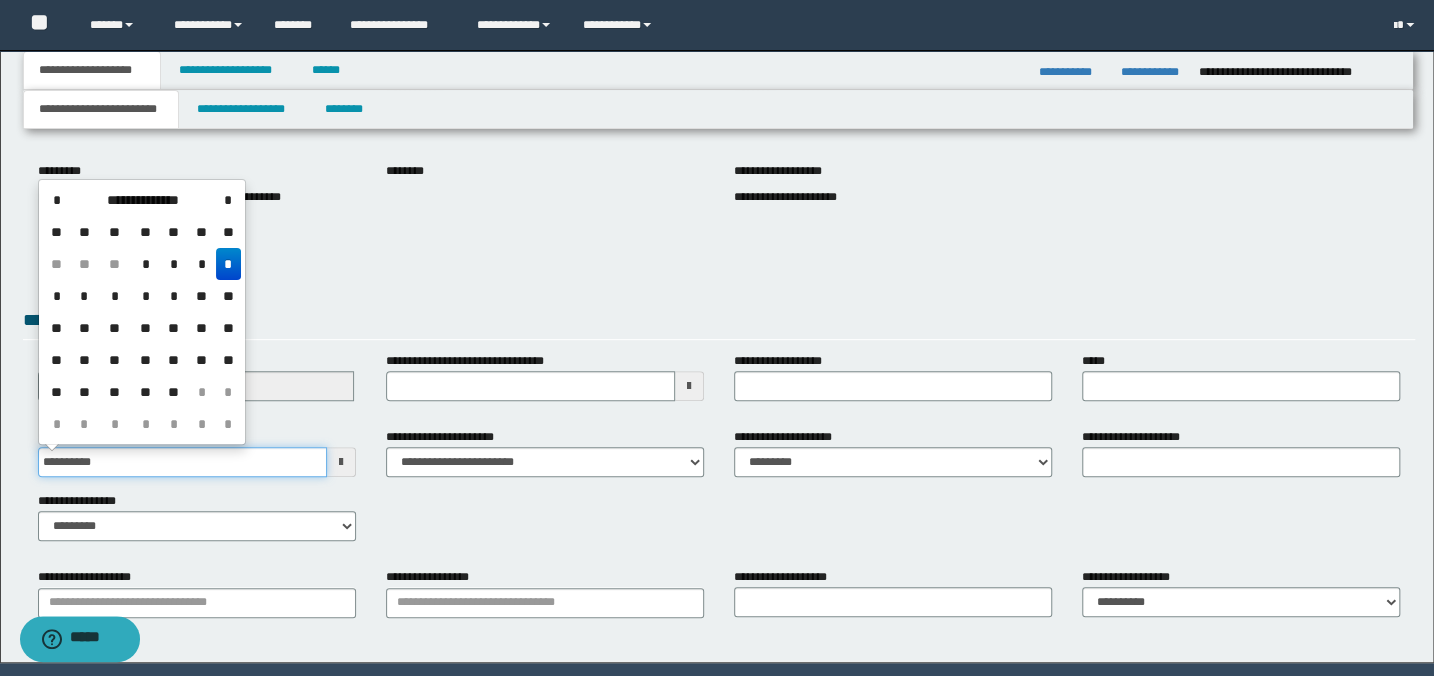 type on "**********" 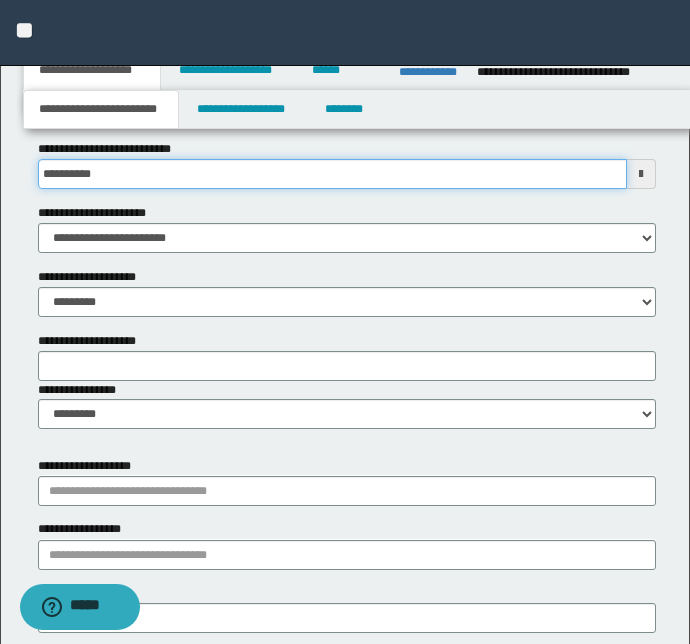 scroll, scrollTop: 1116, scrollLeft: 0, axis: vertical 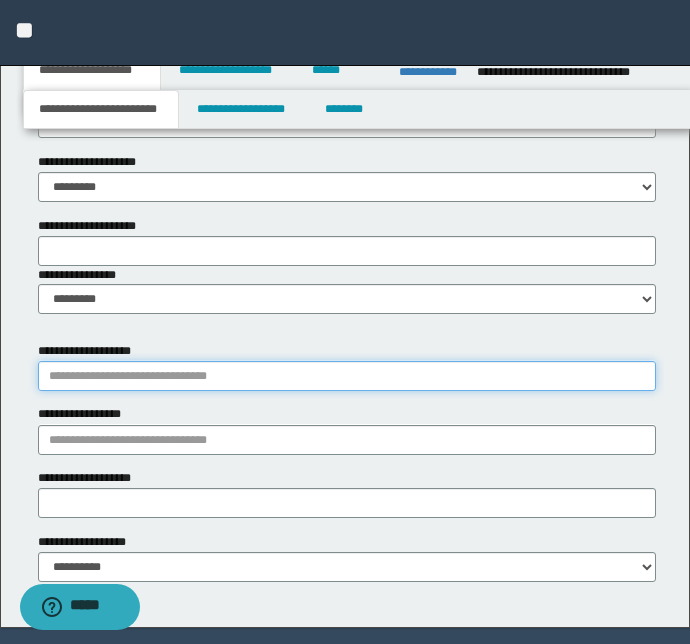 click on "**********" at bounding box center (347, 376) 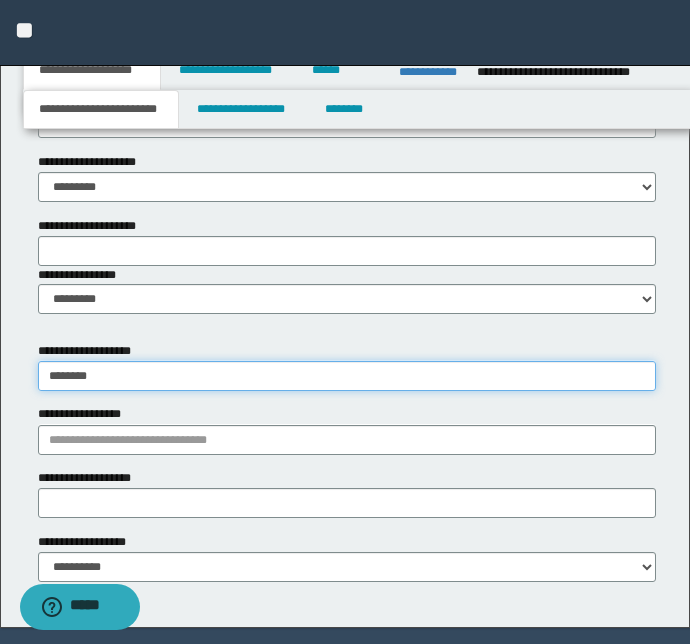 type on "*********" 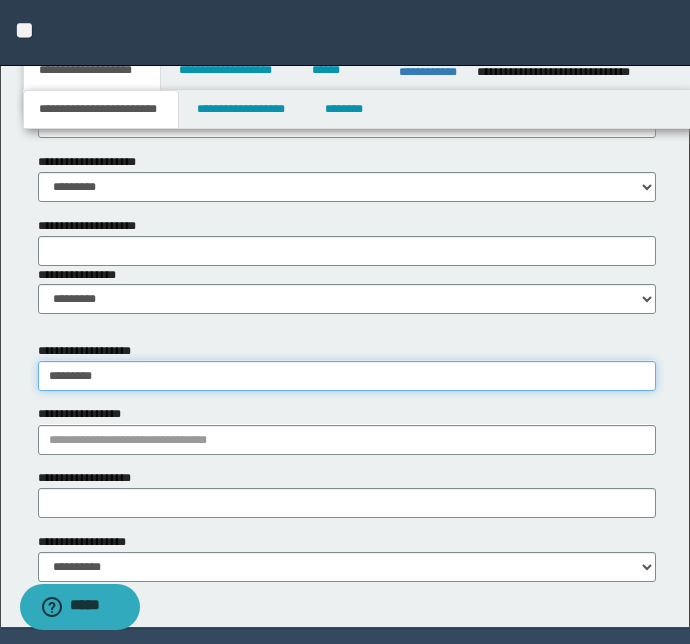 type on "*********" 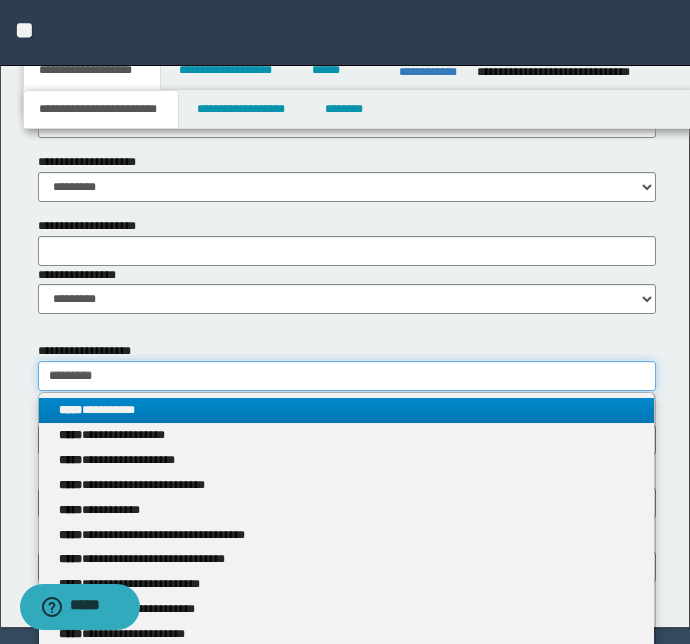type on "*********" 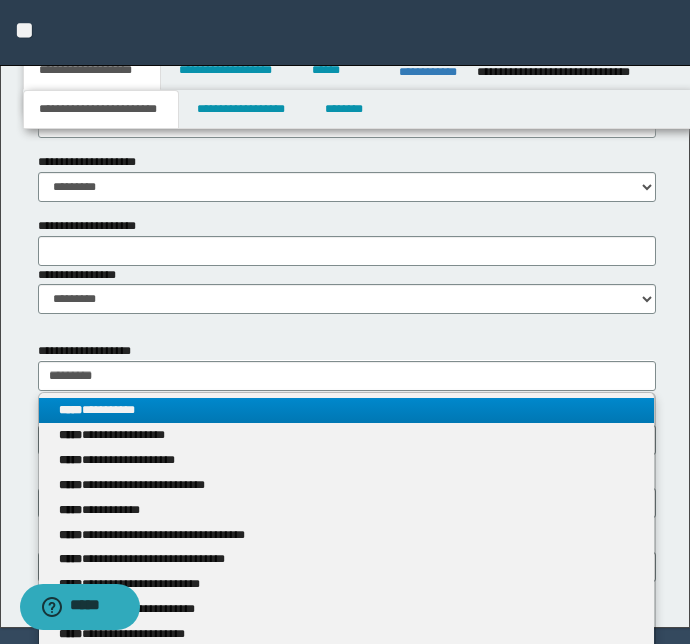 click on "**********" at bounding box center (347, 410) 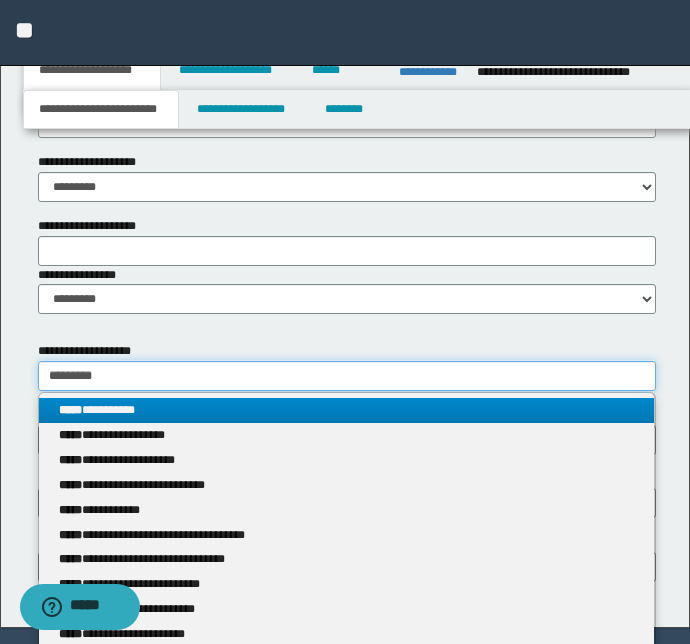 type 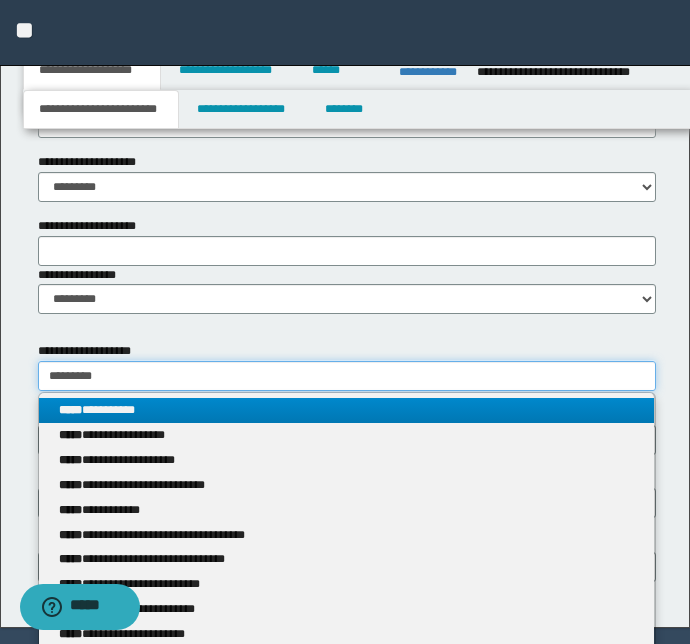 type on "*********" 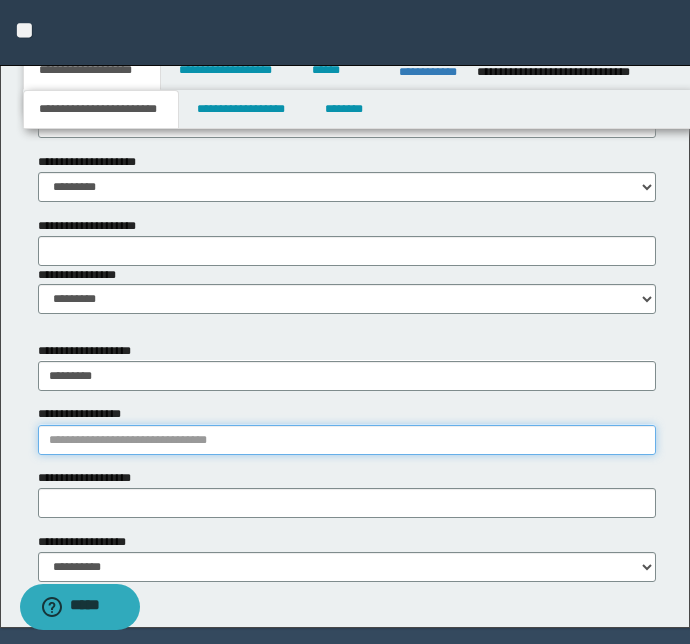 click on "**********" at bounding box center [347, 440] 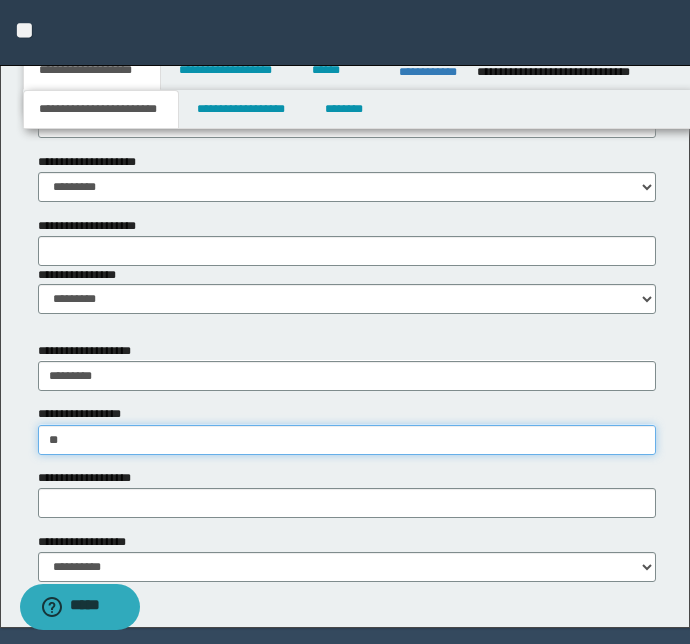 type on "*" 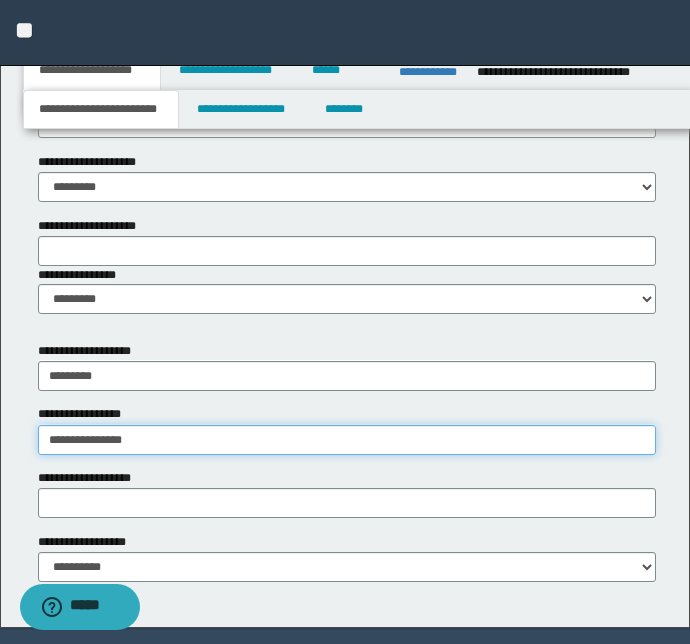 type on "**********" 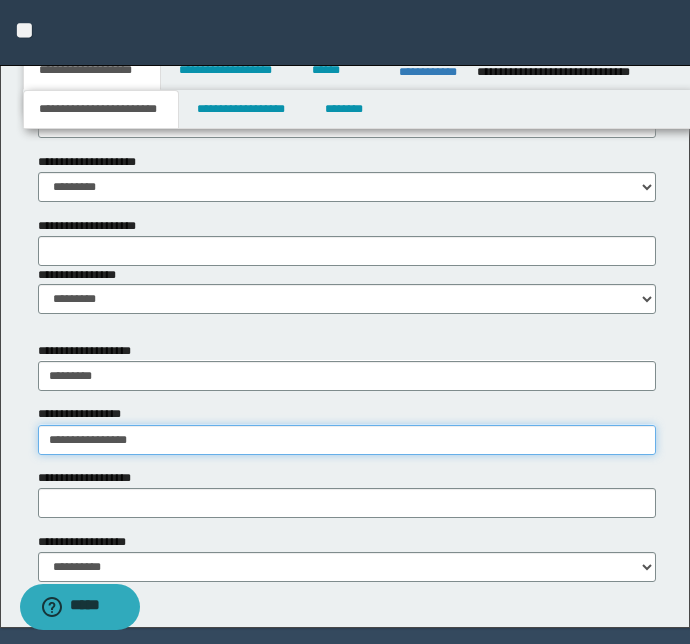 type on "**********" 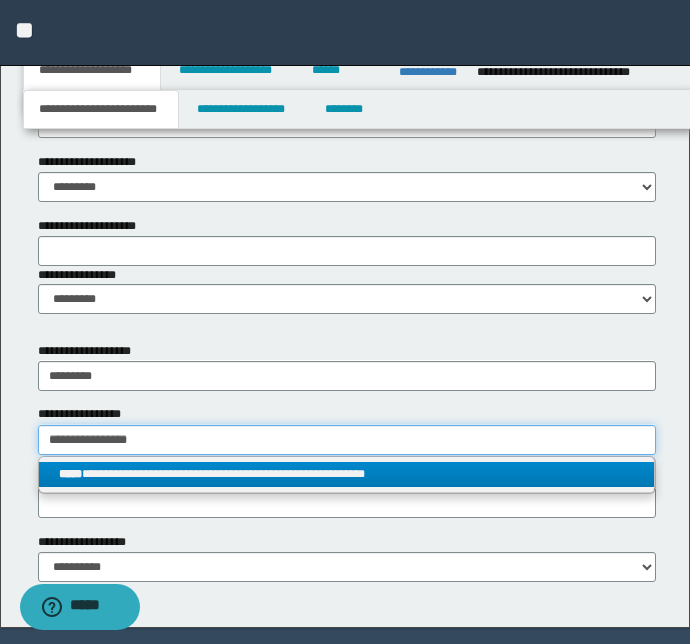 type on "**********" 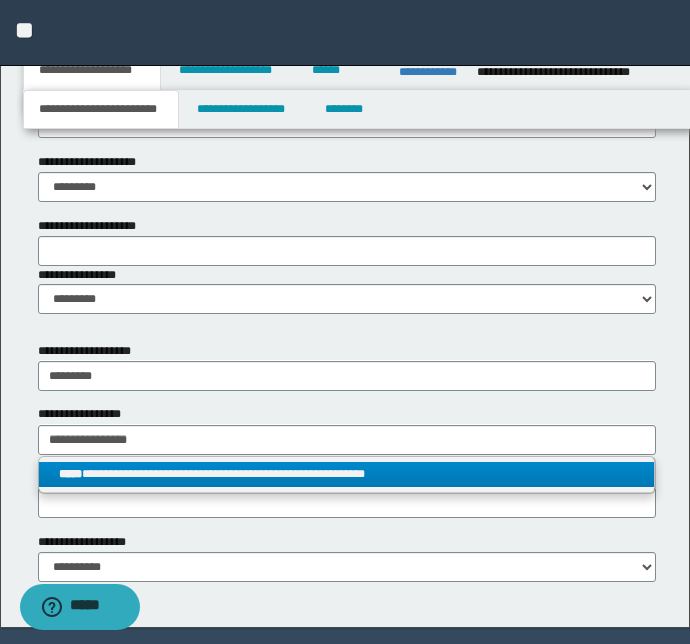 click on "**********" at bounding box center [347, 474] 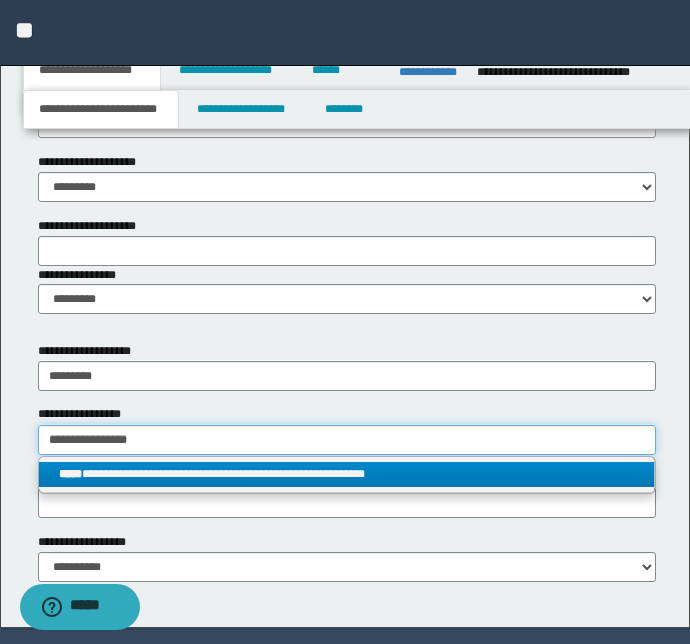 type 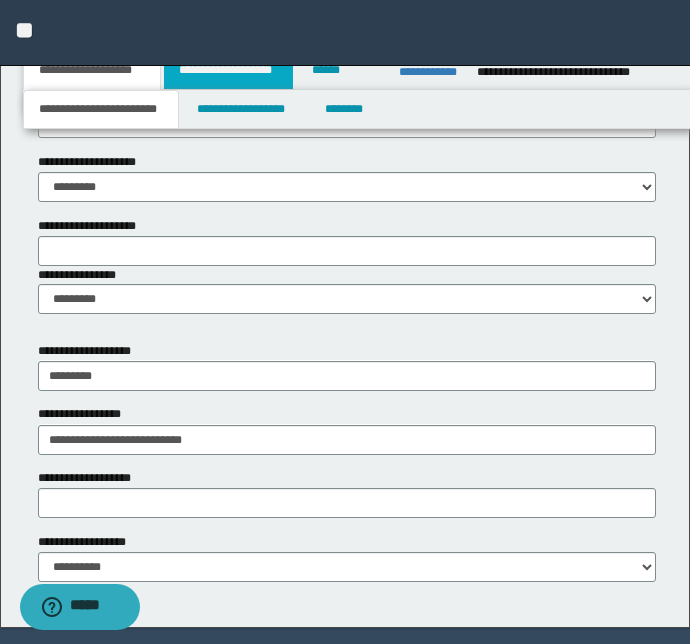 click on "**********" at bounding box center [228, 70] 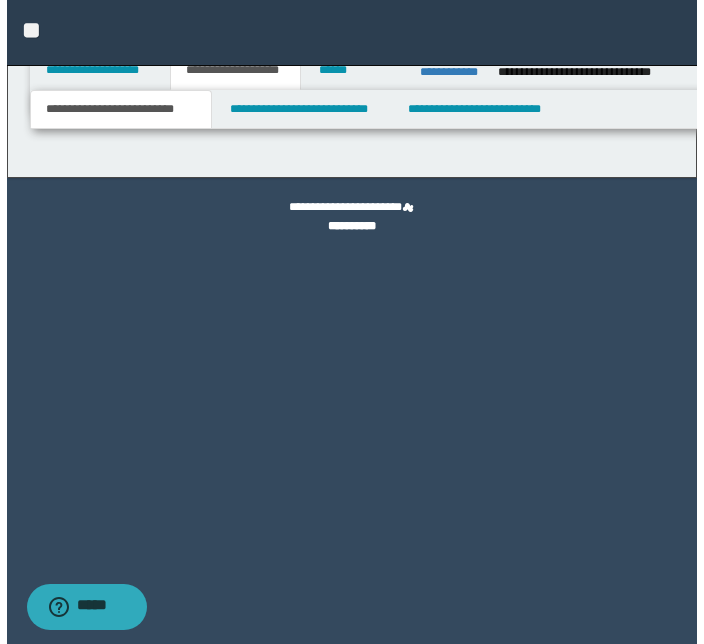 scroll, scrollTop: 0, scrollLeft: 0, axis: both 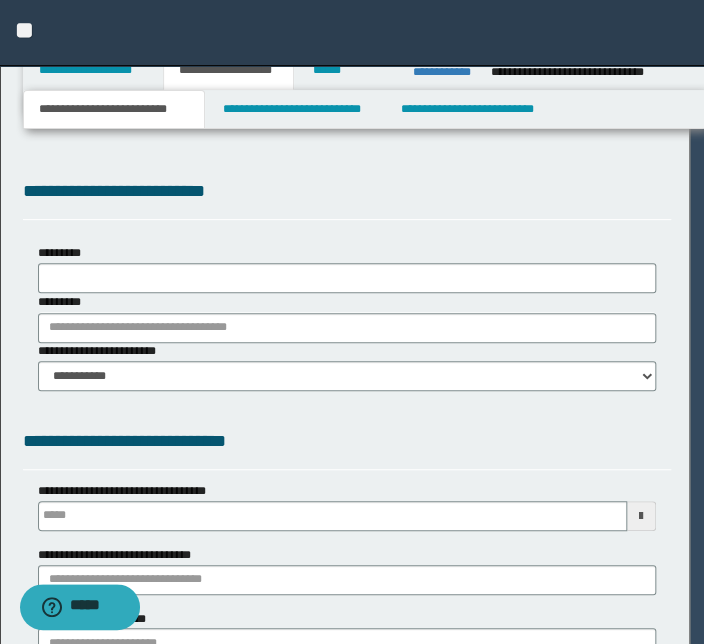 type 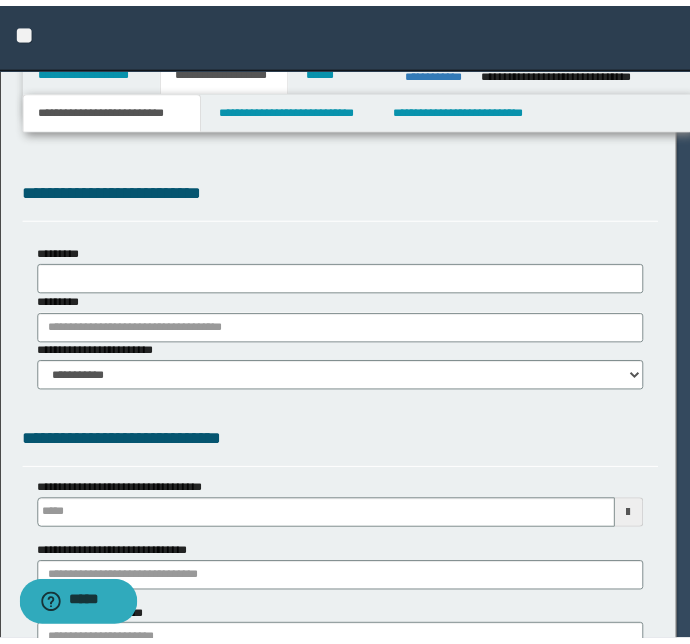 scroll, scrollTop: 0, scrollLeft: 0, axis: both 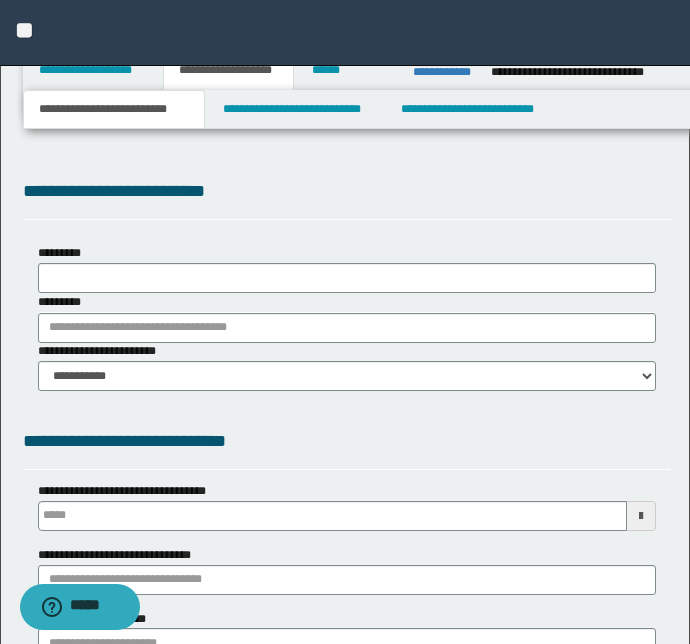 type on "**********" 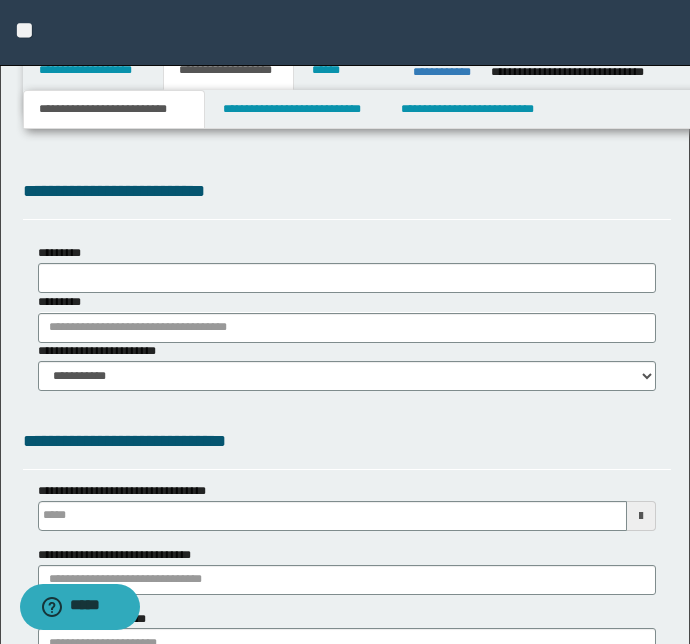 select on "*" 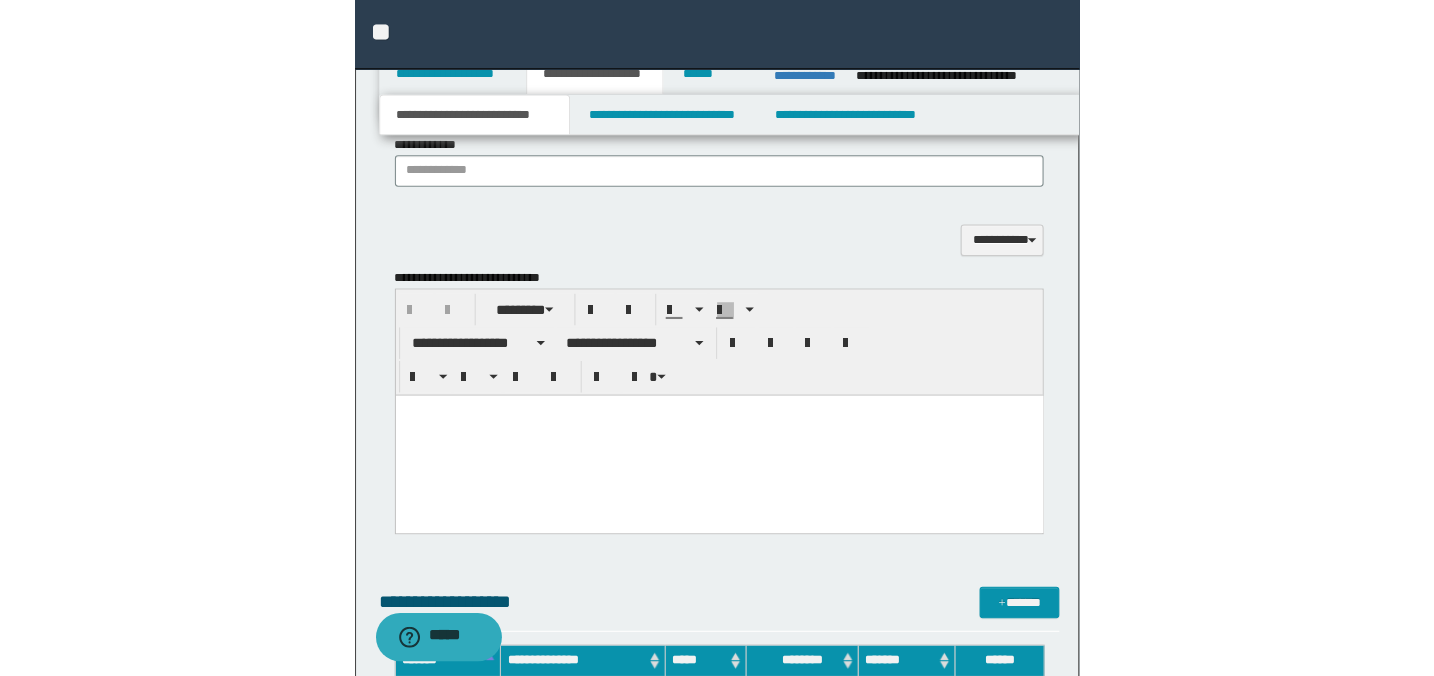 scroll, scrollTop: 1727, scrollLeft: 0, axis: vertical 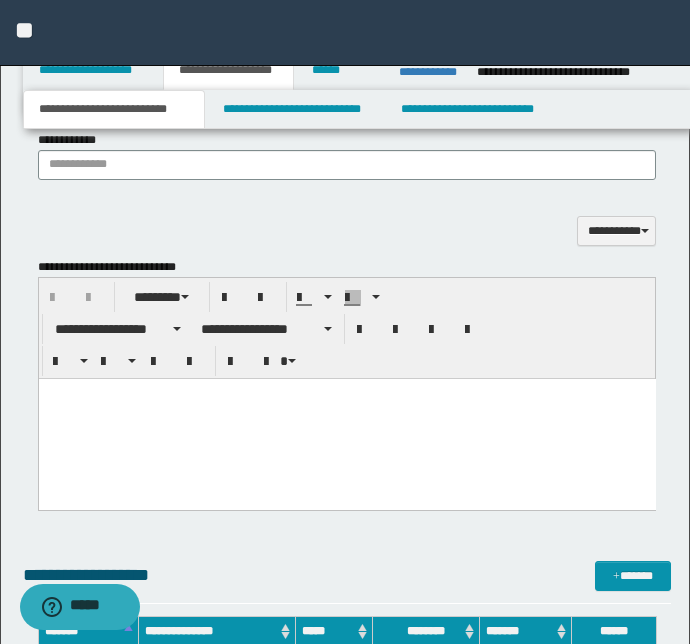 click at bounding box center [346, 419] 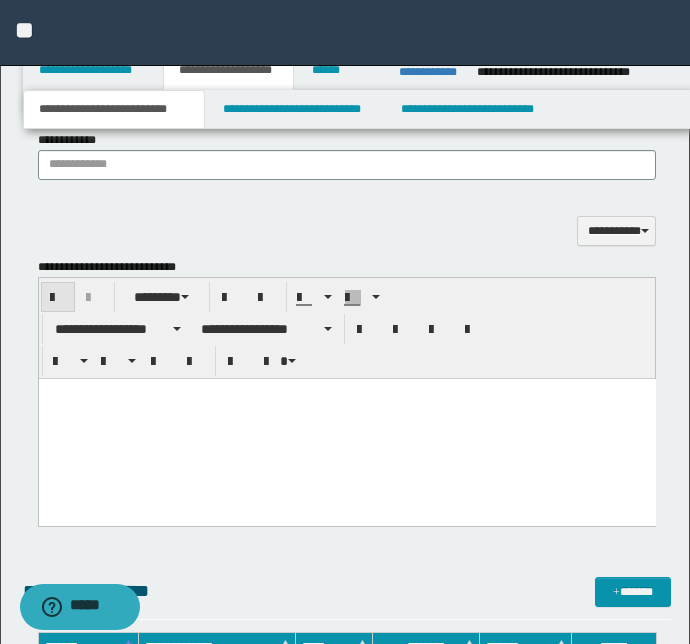 paste 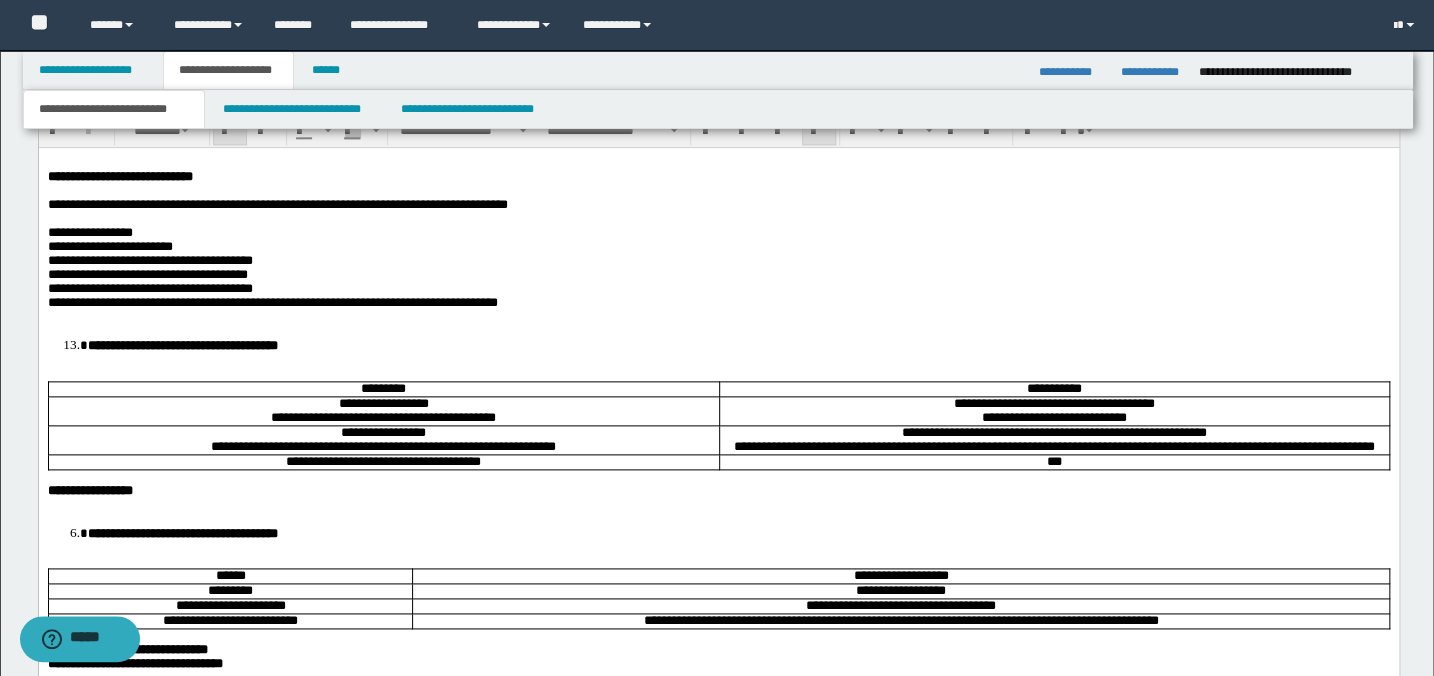 scroll, scrollTop: 1090, scrollLeft: 0, axis: vertical 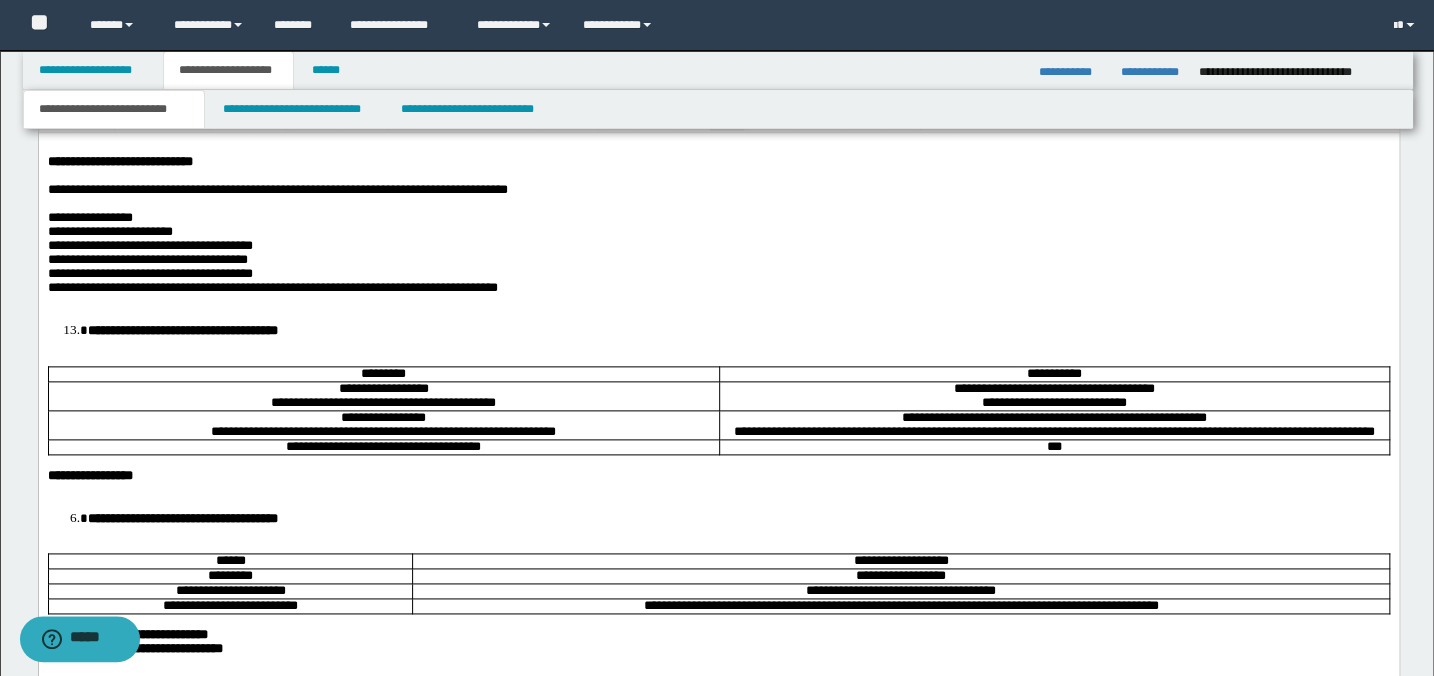 click on "**********" at bounding box center (718, 246) 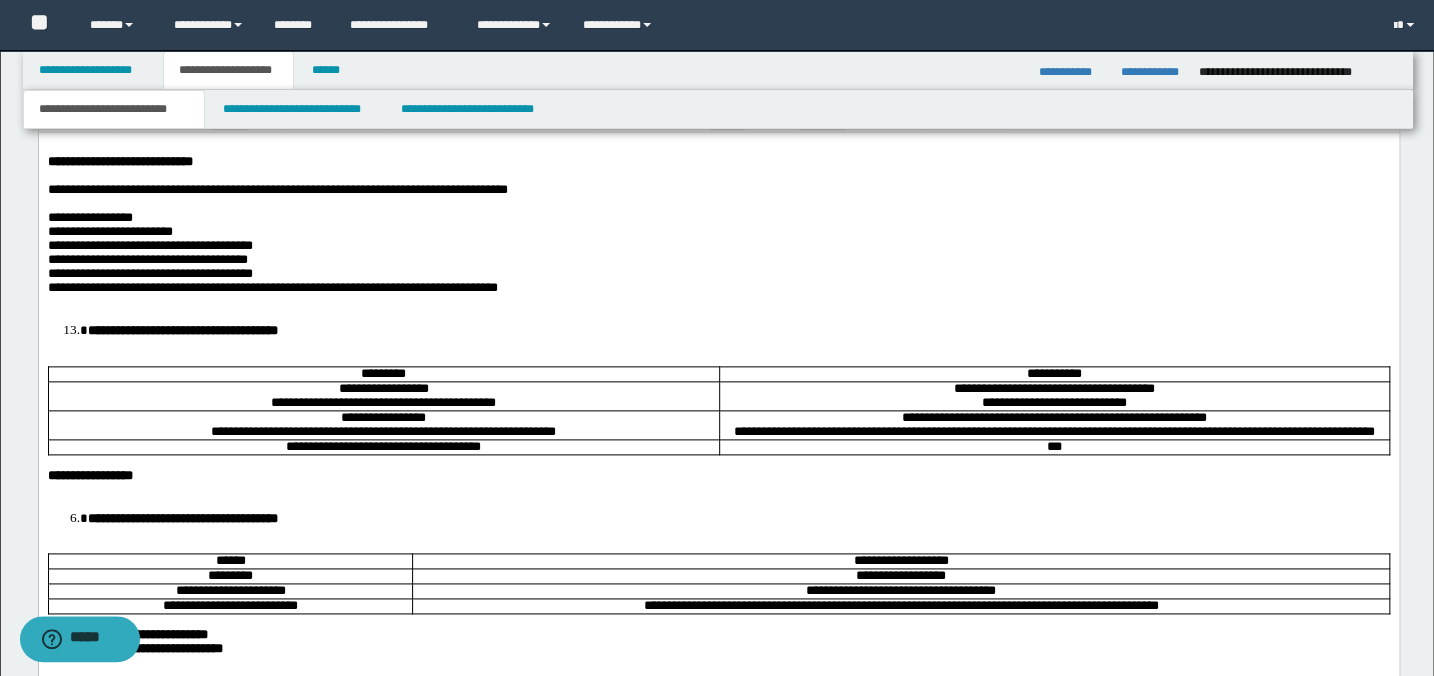 click on "**********" at bounding box center [738, 330] 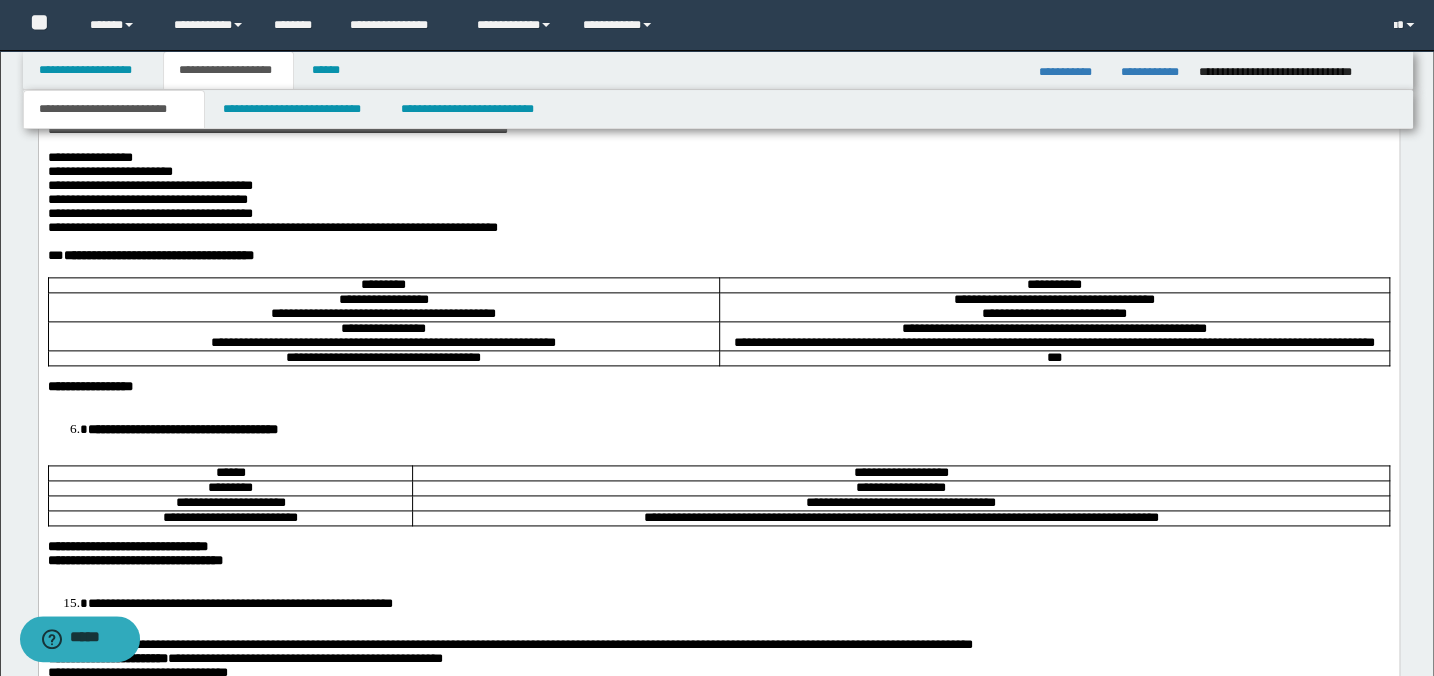 scroll, scrollTop: 1181, scrollLeft: 0, axis: vertical 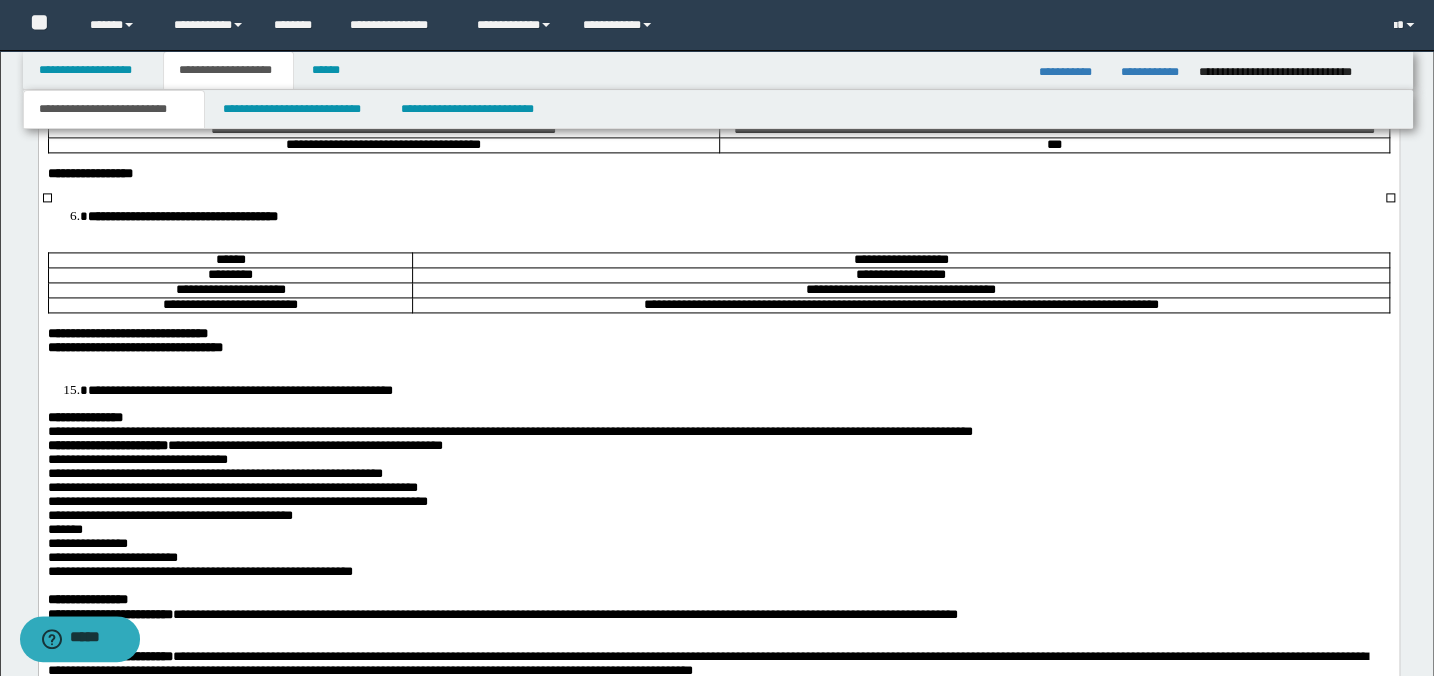 click on "**********" at bounding box center [738, 217] 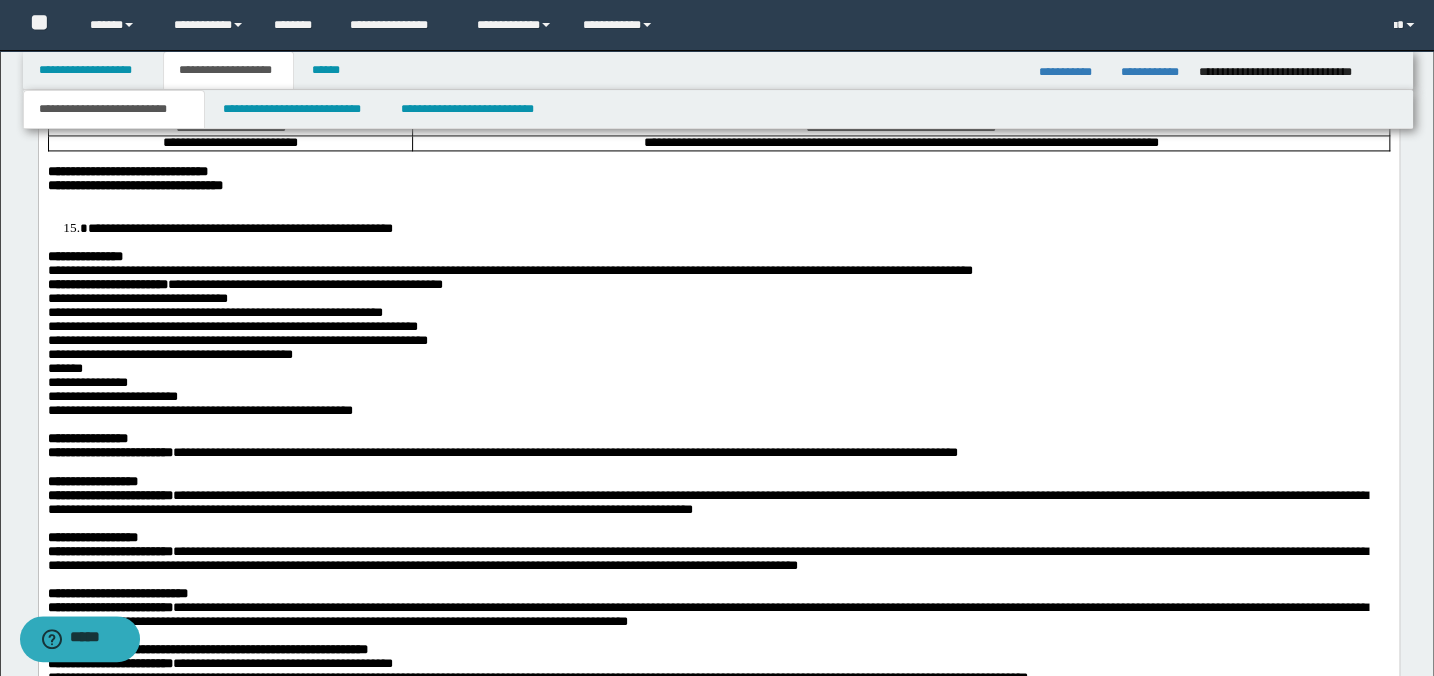 scroll, scrollTop: 1545, scrollLeft: 0, axis: vertical 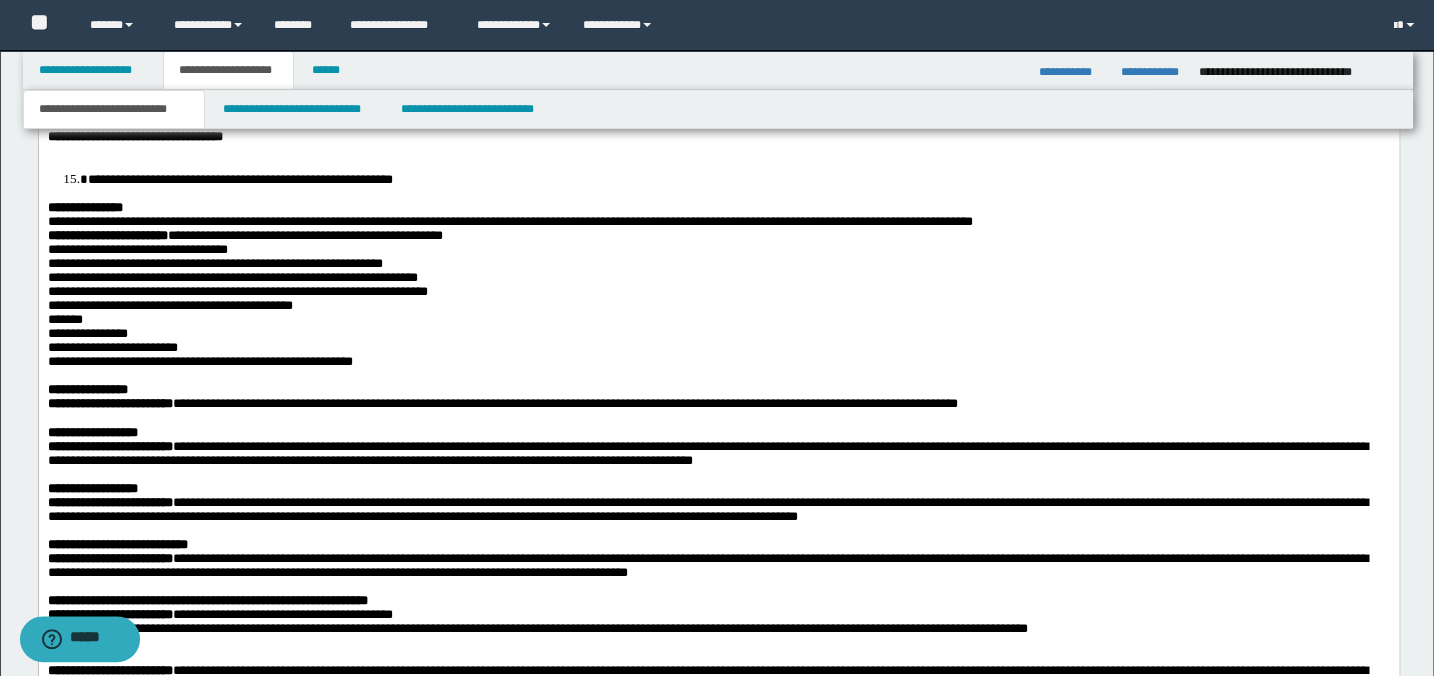 click on "**********" at bounding box center (738, 180) 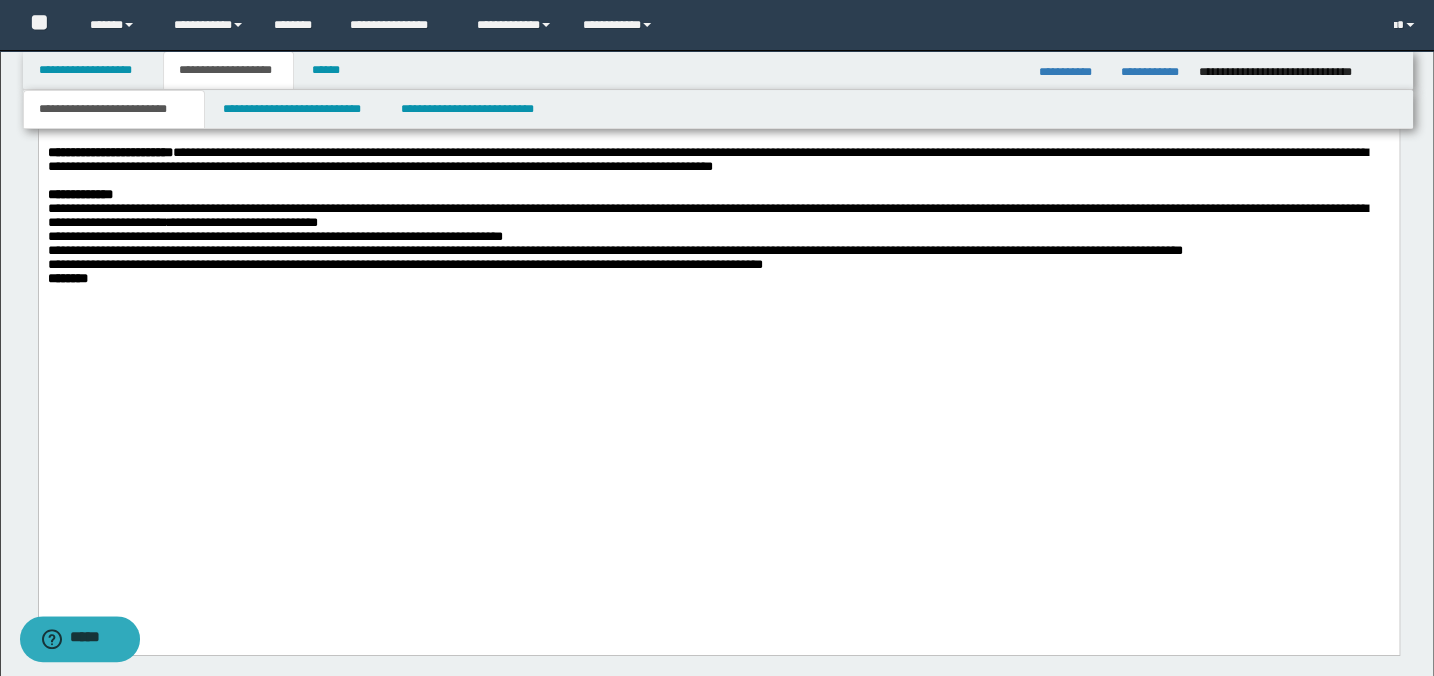 scroll, scrollTop: 3272, scrollLeft: 0, axis: vertical 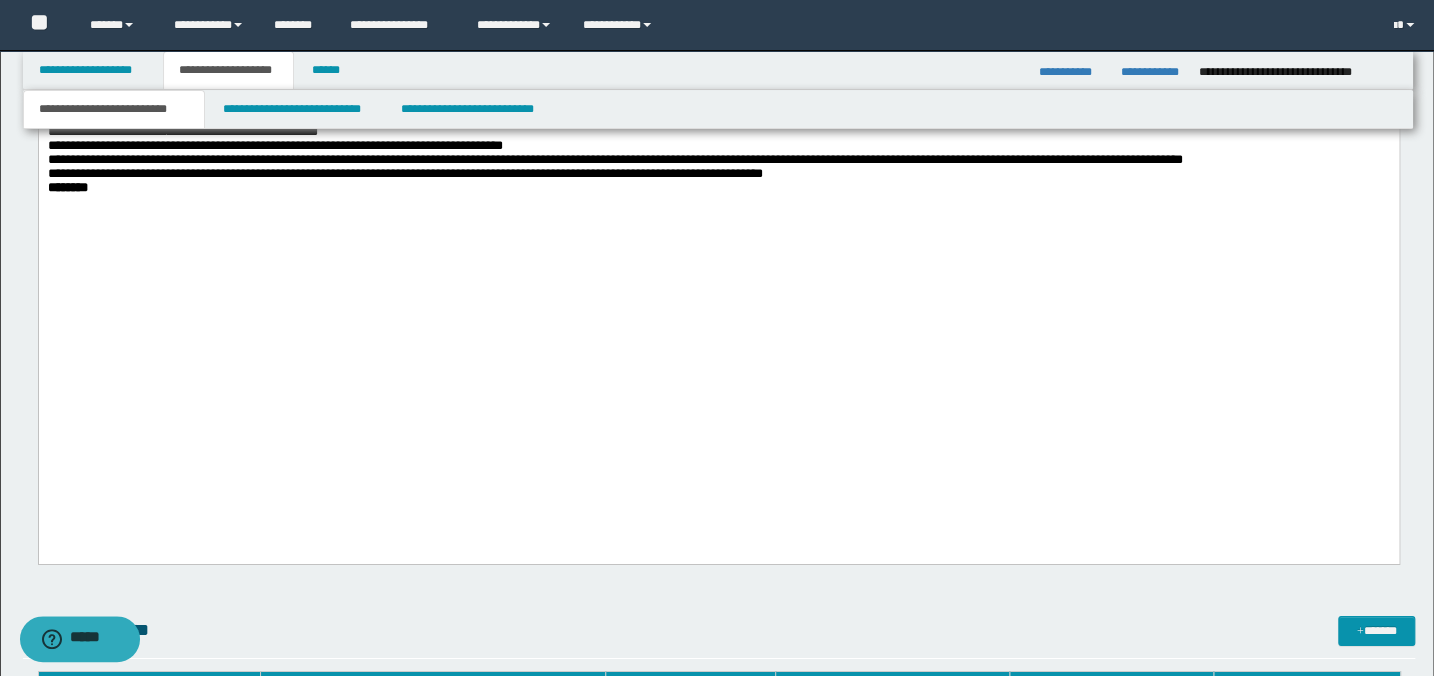 click on "**********" at bounding box center (718, 174) 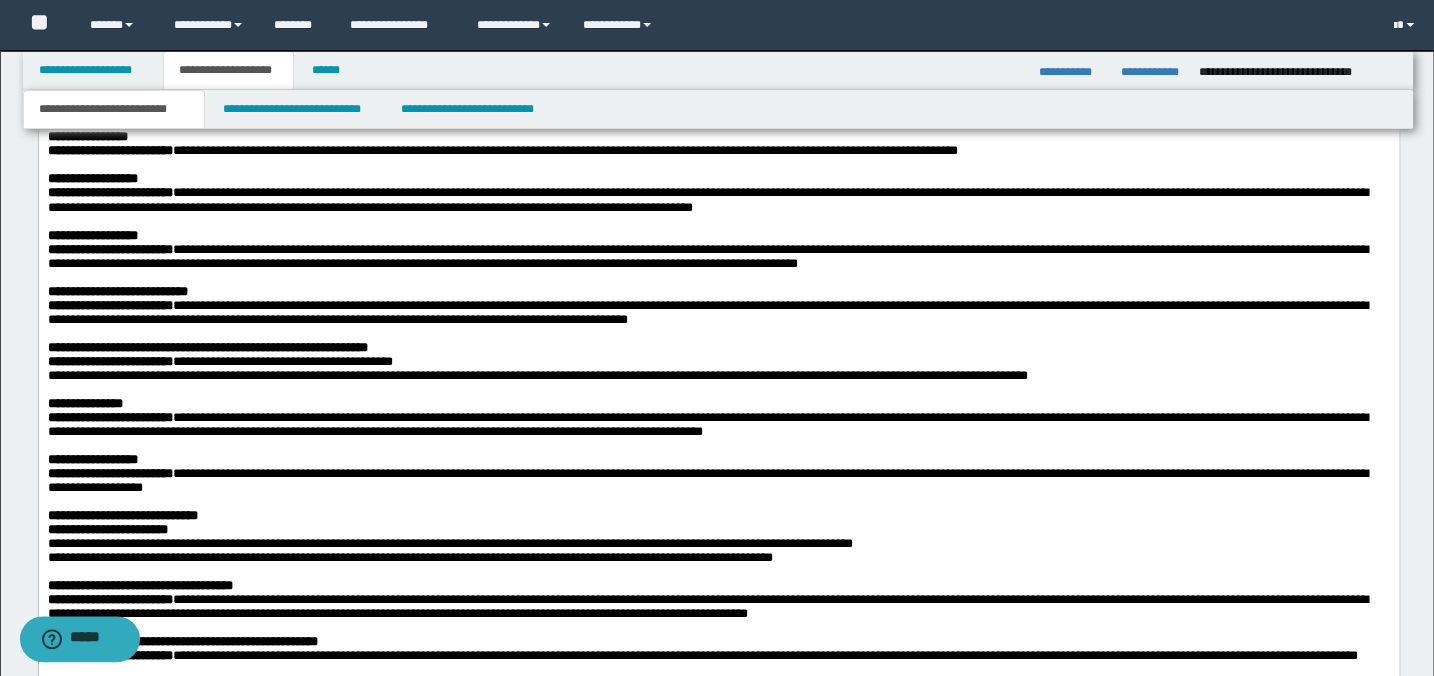 scroll, scrollTop: 1727, scrollLeft: 0, axis: vertical 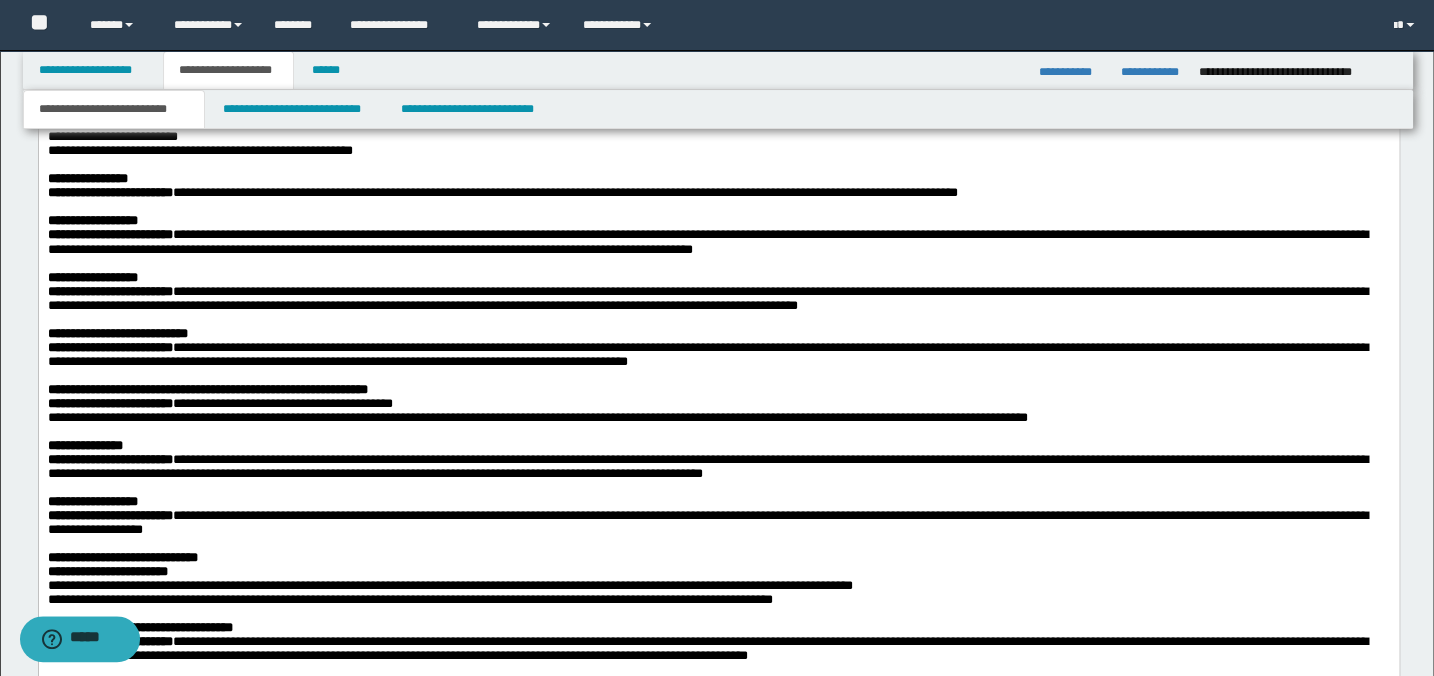 click on "**********" at bounding box center (718, 641) 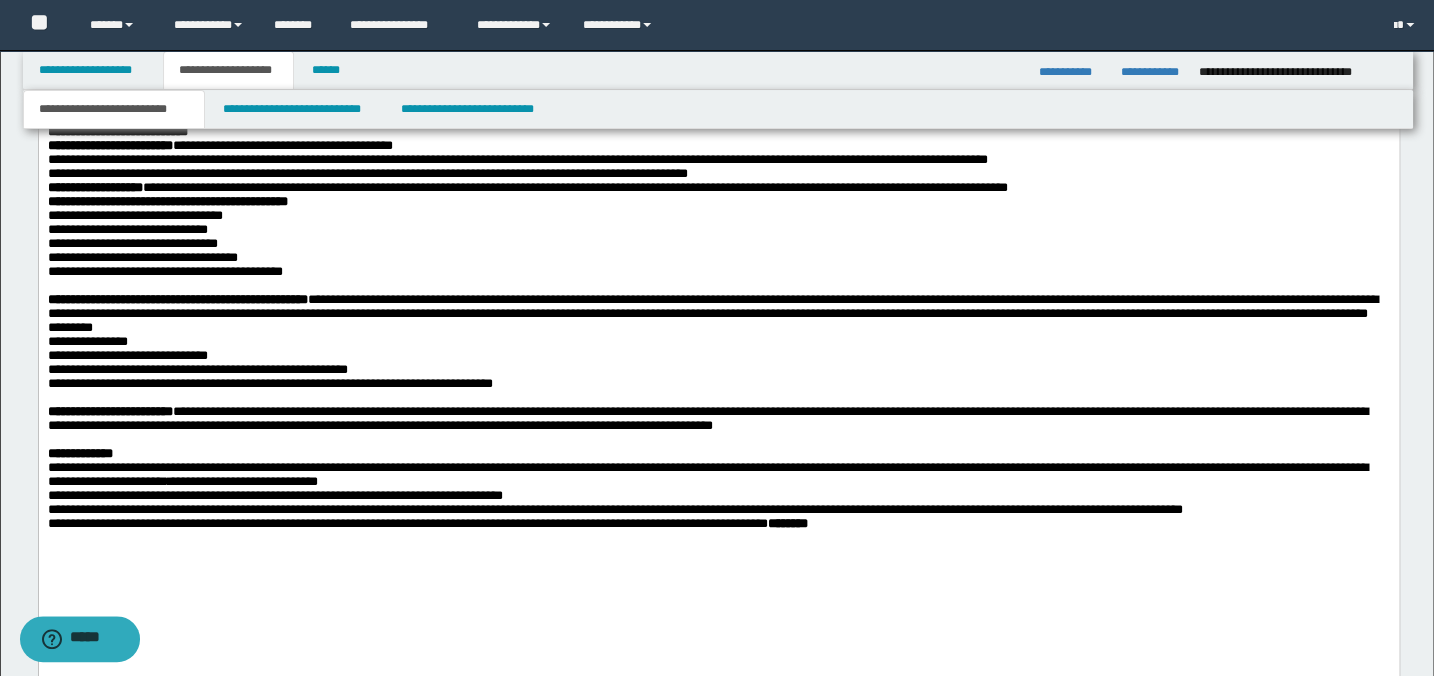scroll, scrollTop: 2727, scrollLeft: 0, axis: vertical 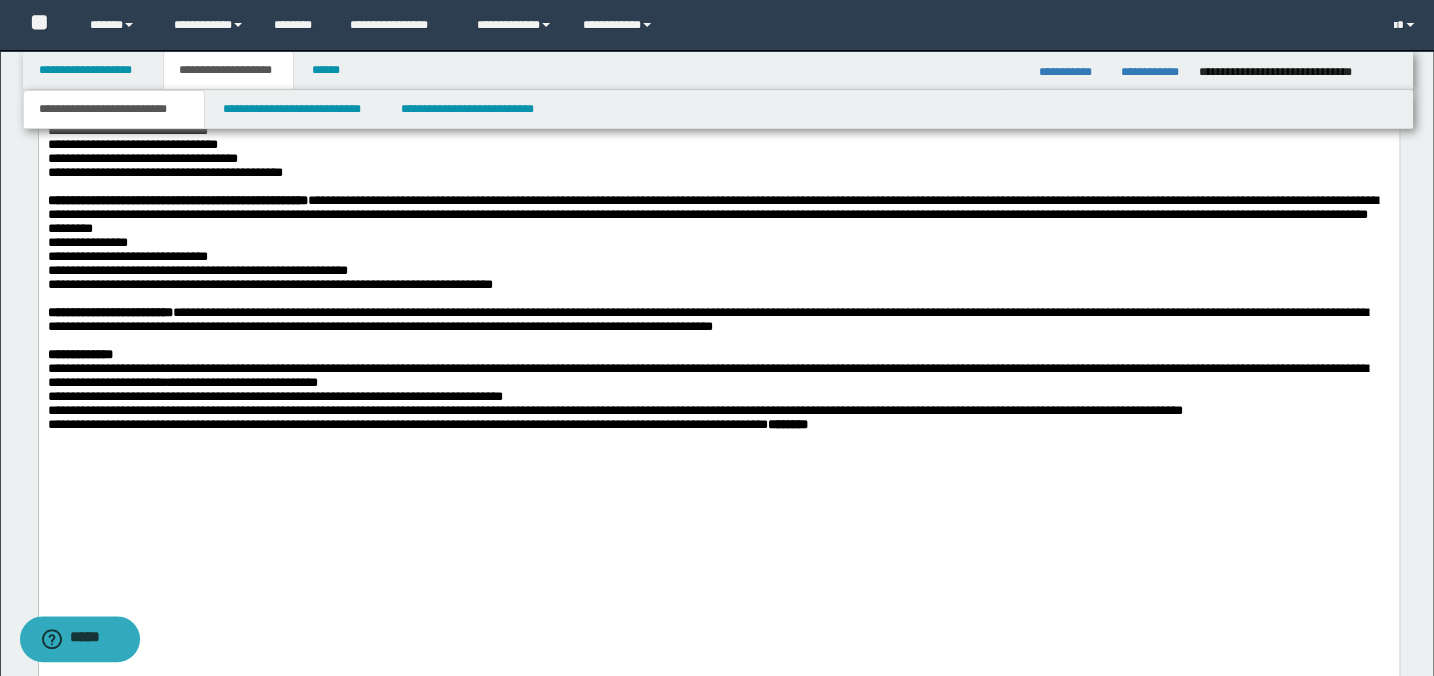click on "**********" at bounding box center [177, 200] 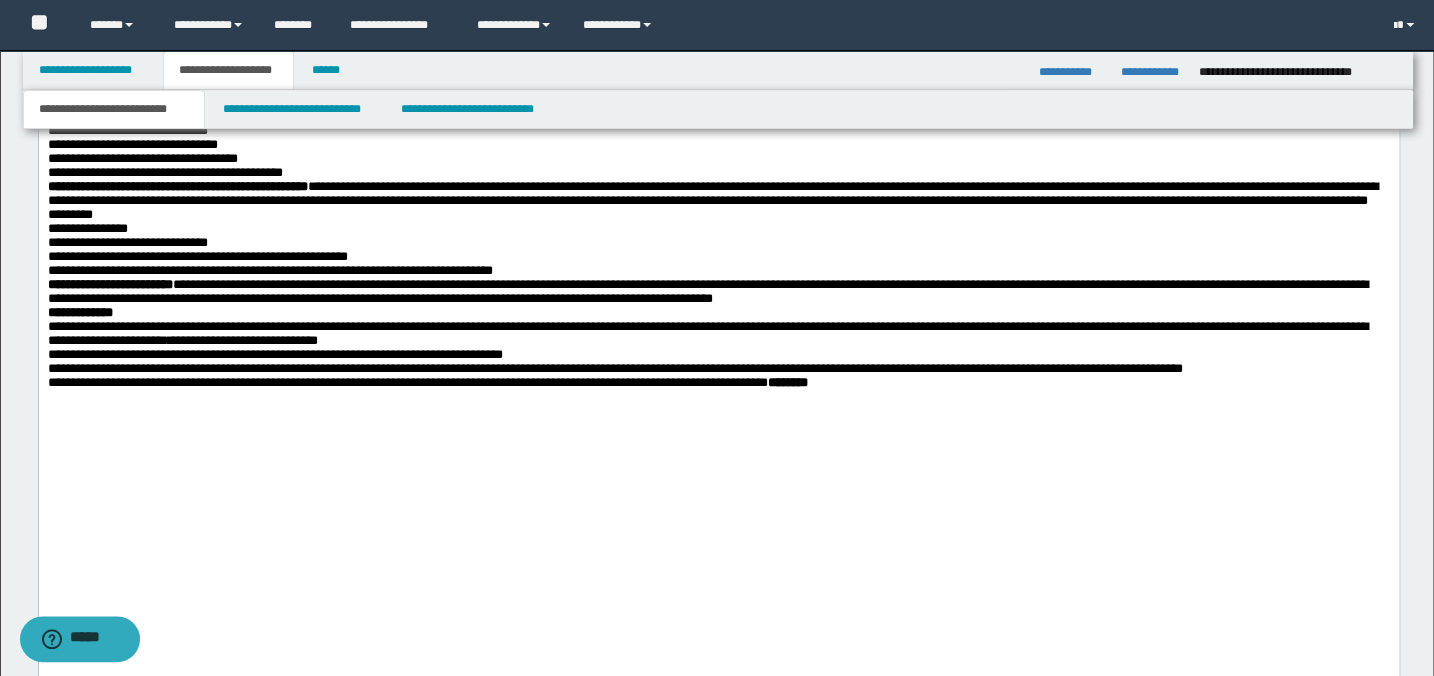 scroll, scrollTop: 2909, scrollLeft: 0, axis: vertical 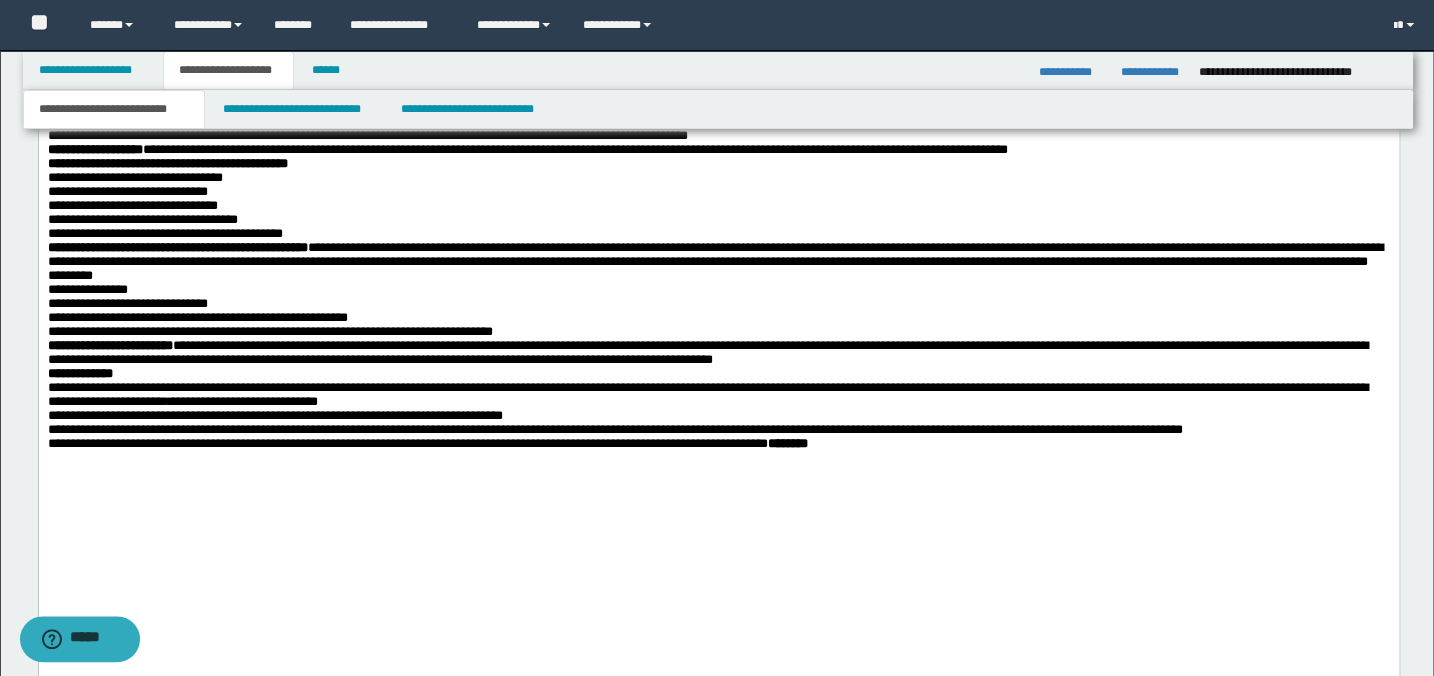 click on "**********" at bounding box center [718, 164] 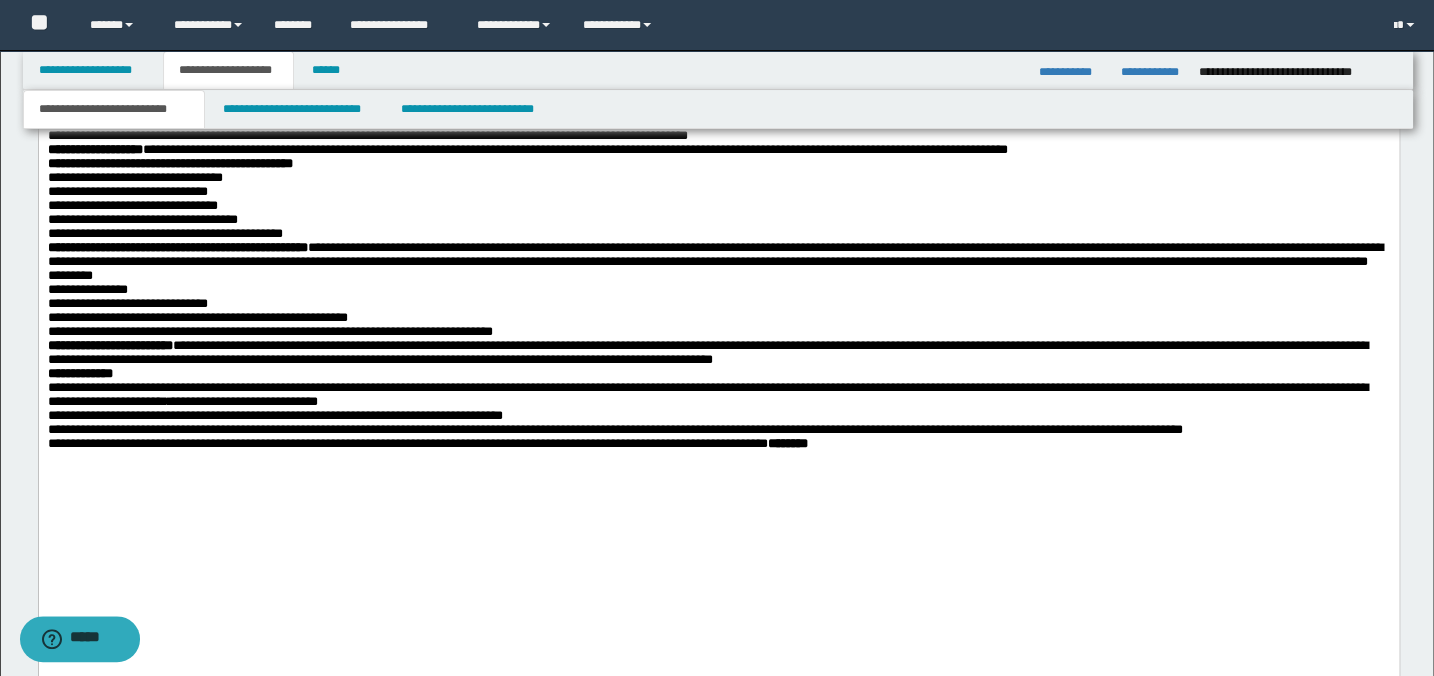 drag, startPoint x: 334, startPoint y: 451, endPoint x: 343, endPoint y: 493, distance: 42.953465 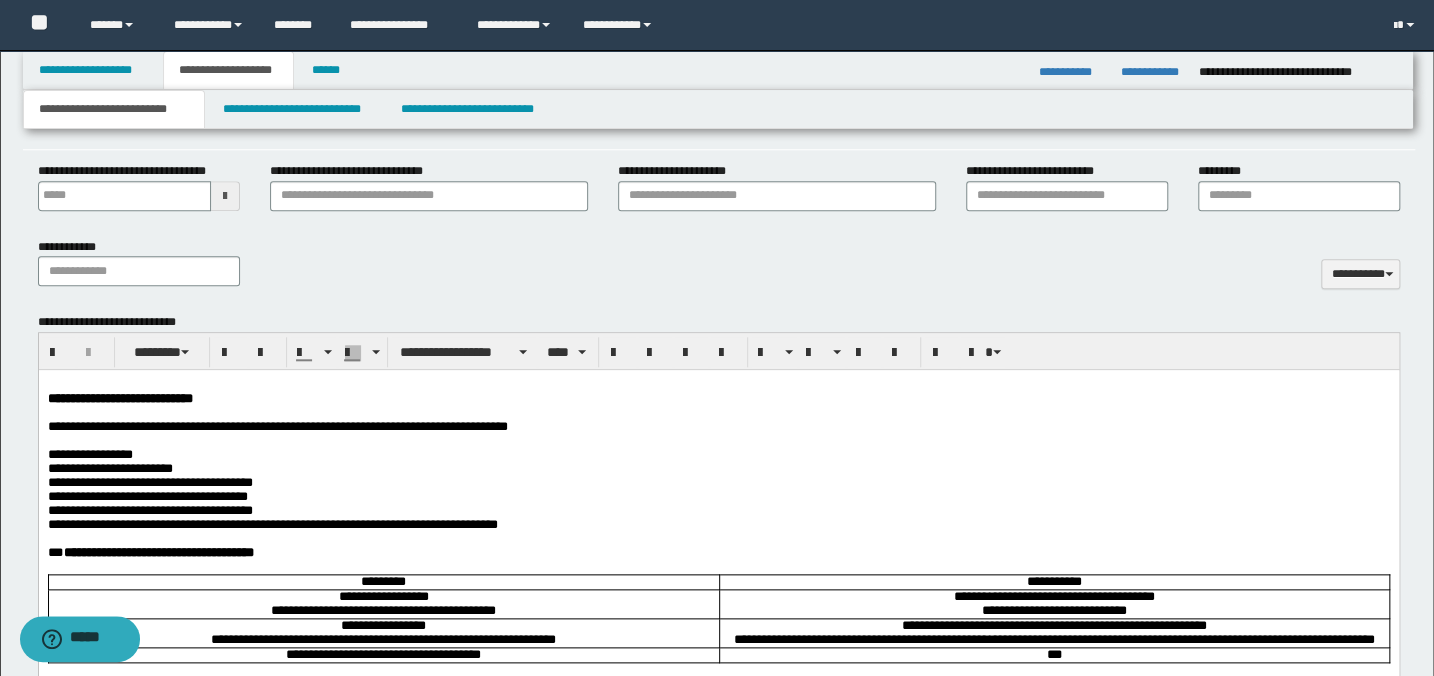 scroll, scrollTop: 848, scrollLeft: 0, axis: vertical 